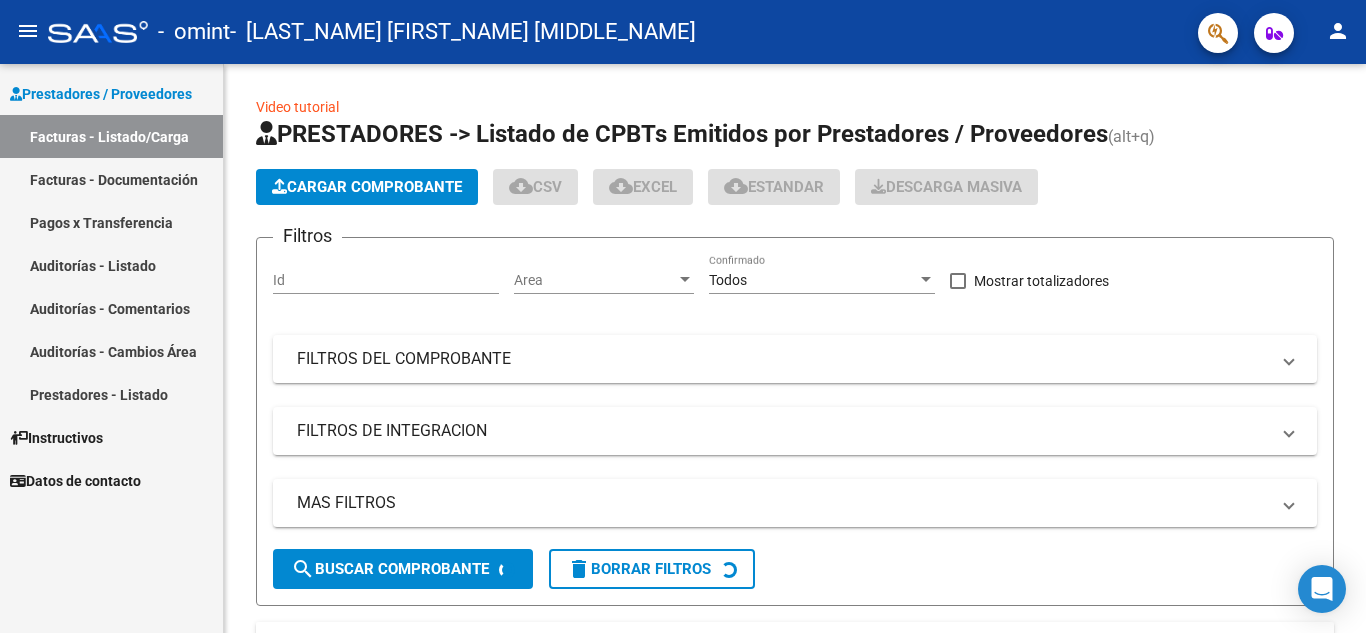 scroll, scrollTop: 0, scrollLeft: 0, axis: both 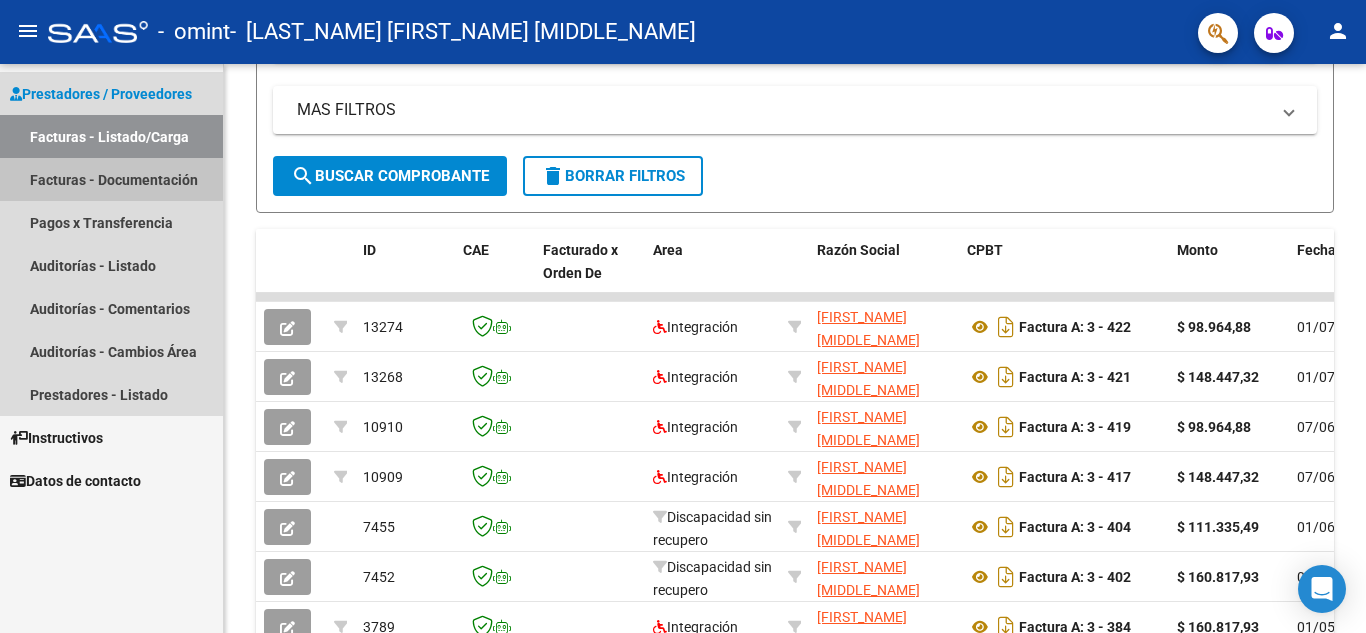 click on "Facturas - Documentación" at bounding box center [111, 179] 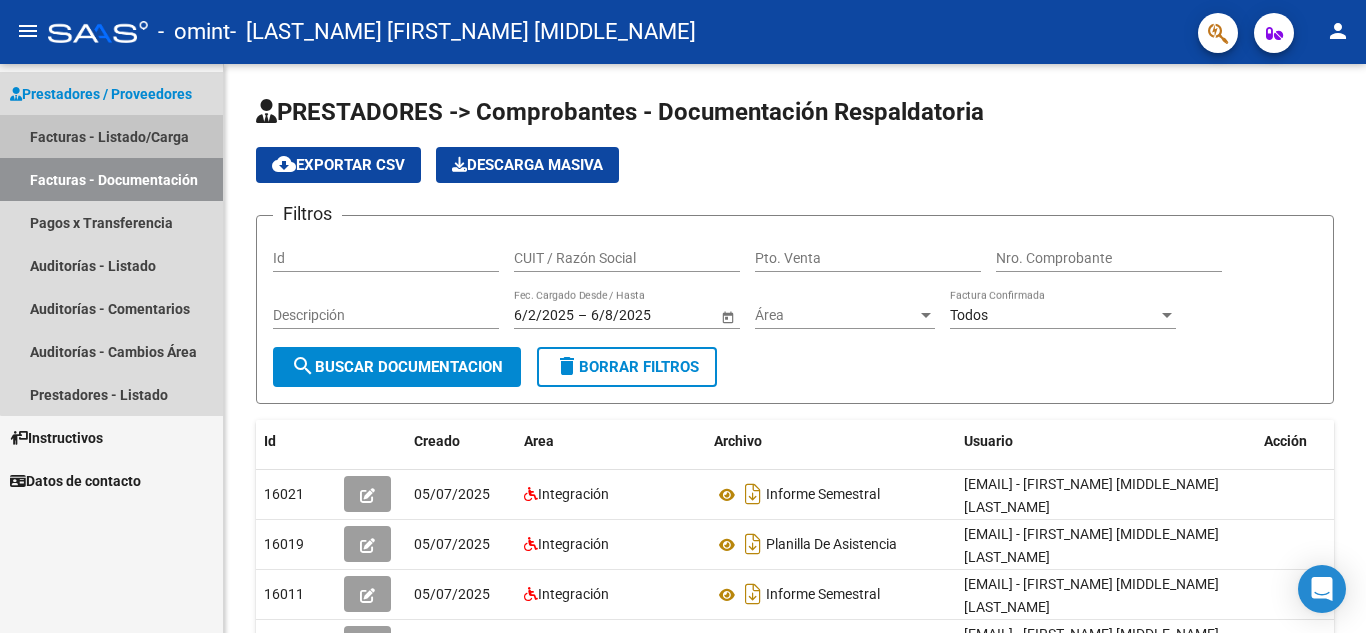 click on "Facturas - Listado/Carga" at bounding box center [111, 136] 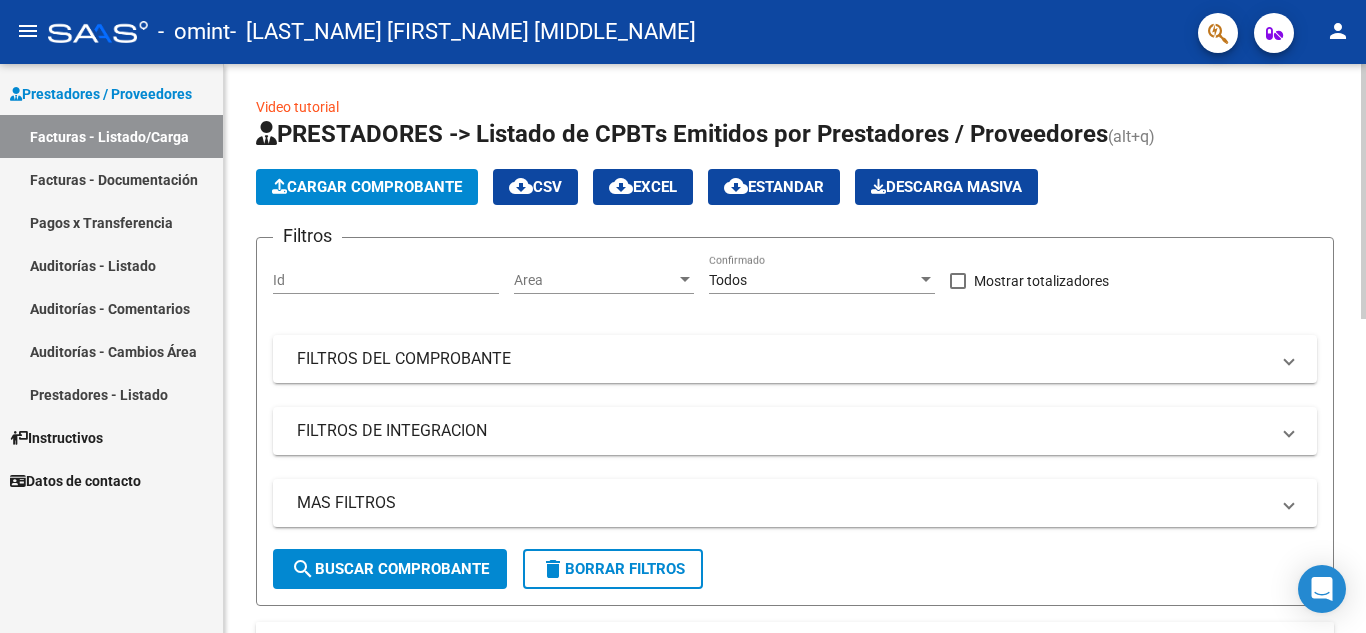 click on "Cargar Comprobante" 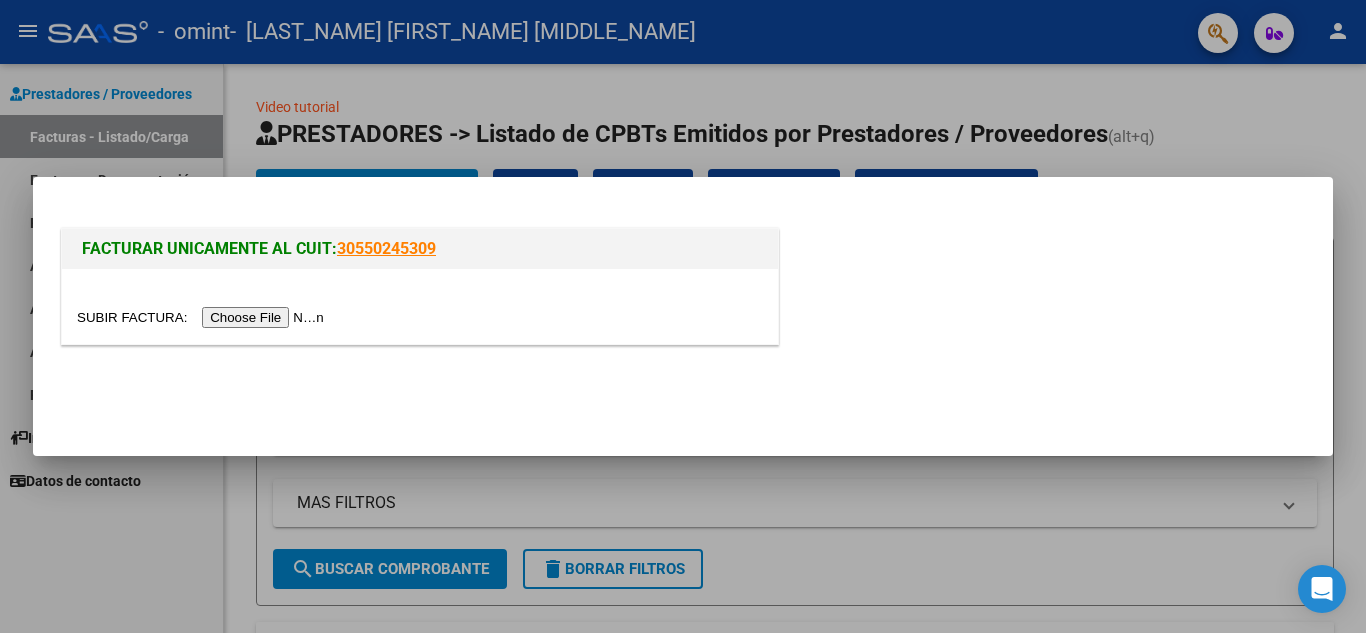 click at bounding box center [203, 317] 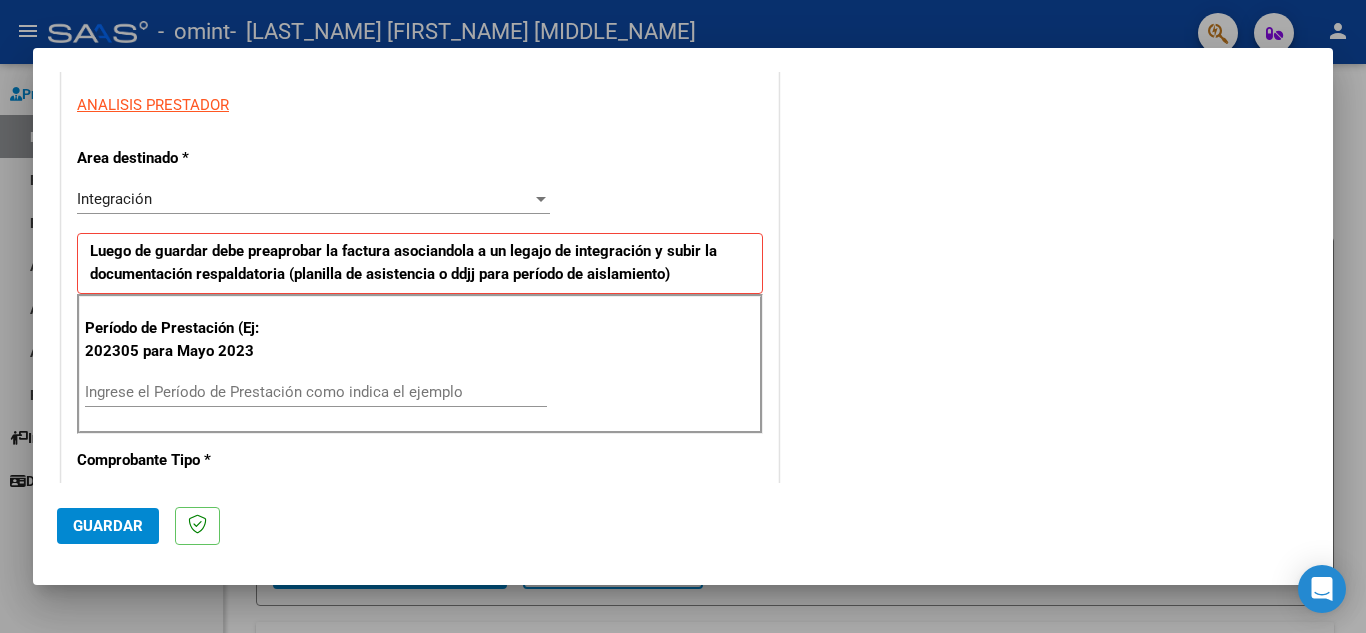 scroll, scrollTop: 380, scrollLeft: 0, axis: vertical 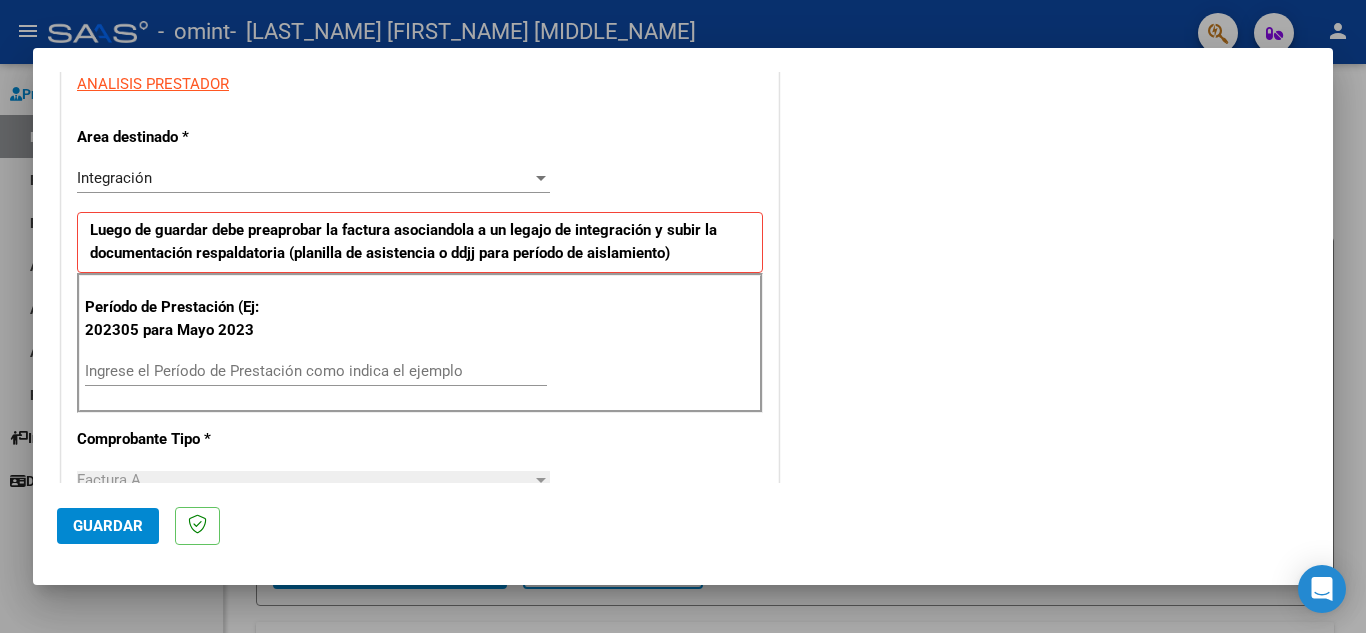 click on "Ingrese el Período de Prestación como indica el ejemplo" at bounding box center (316, 371) 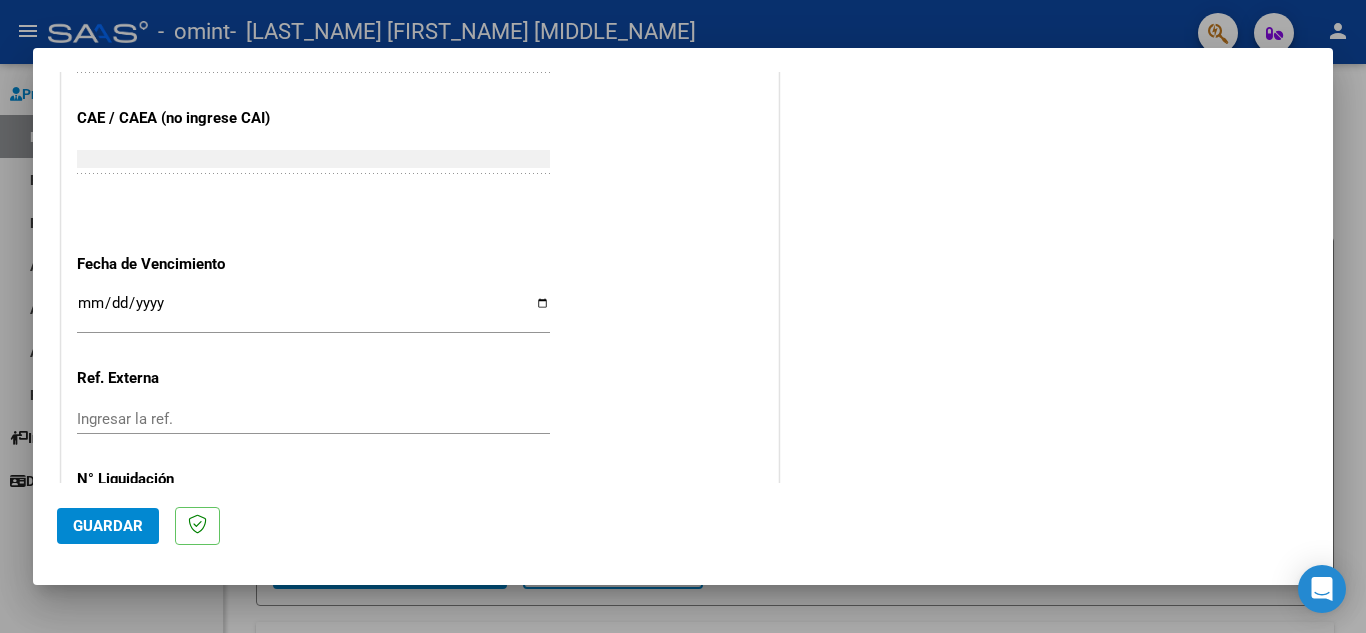 scroll, scrollTop: 1223, scrollLeft: 0, axis: vertical 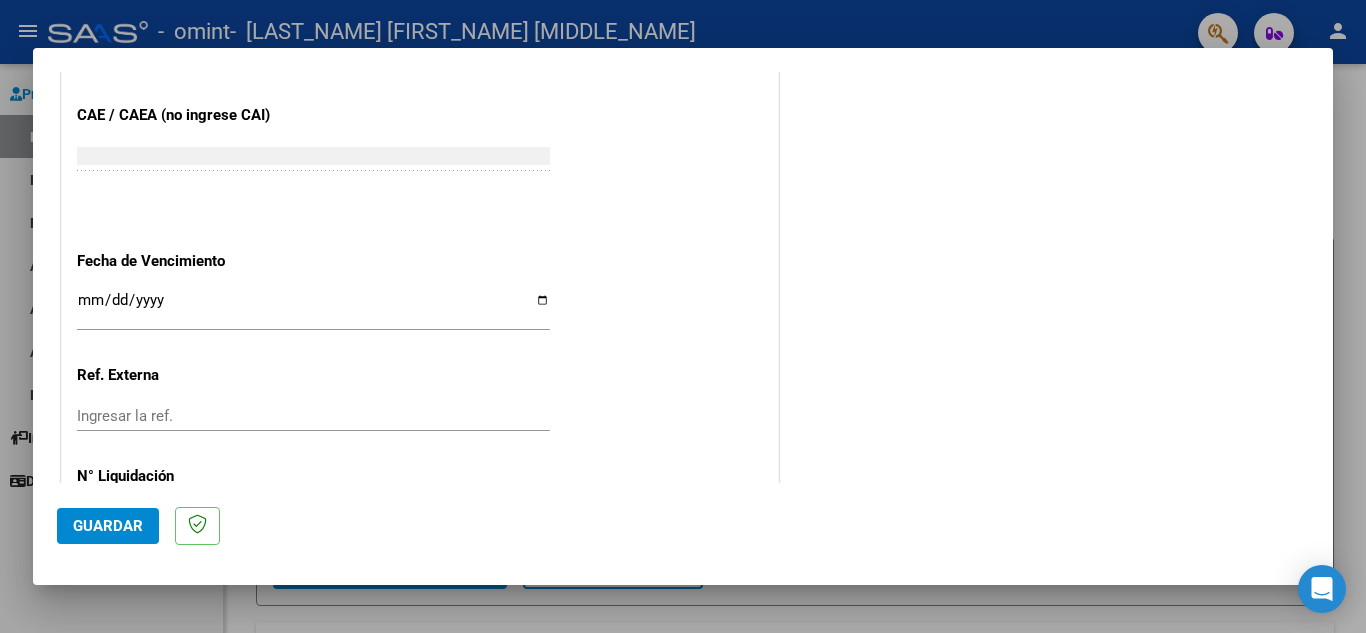 type on "202507" 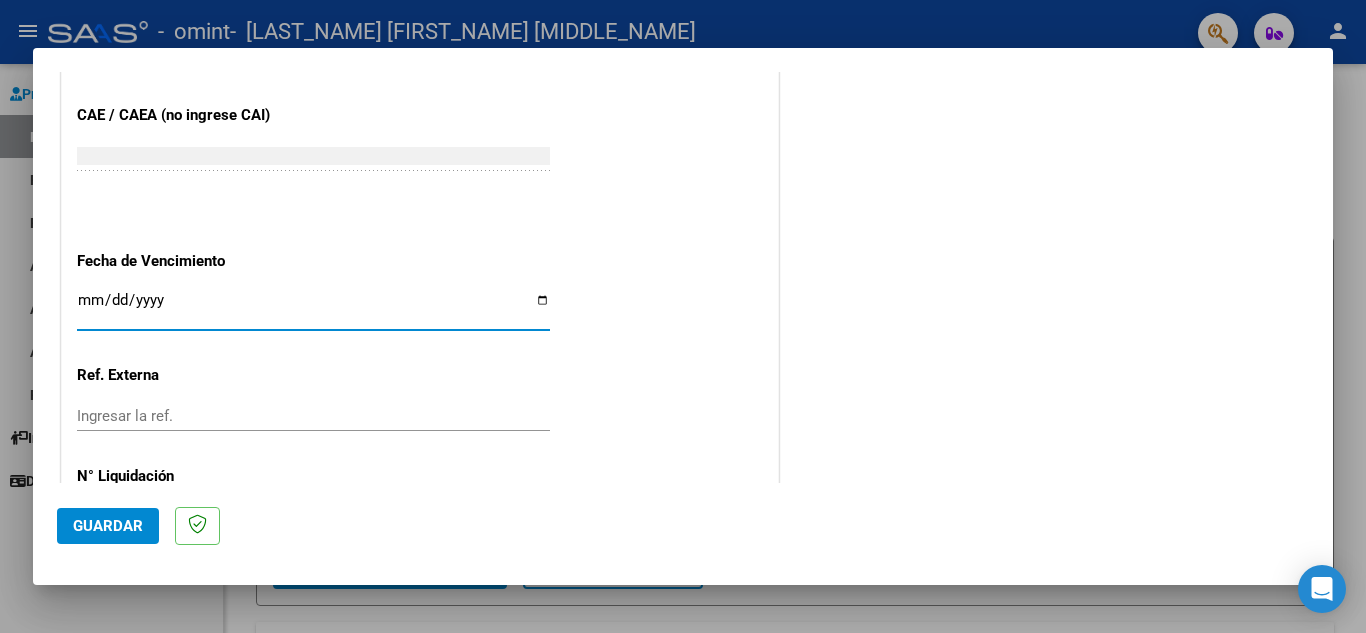 click on "Ingresar la fecha" at bounding box center [313, 308] 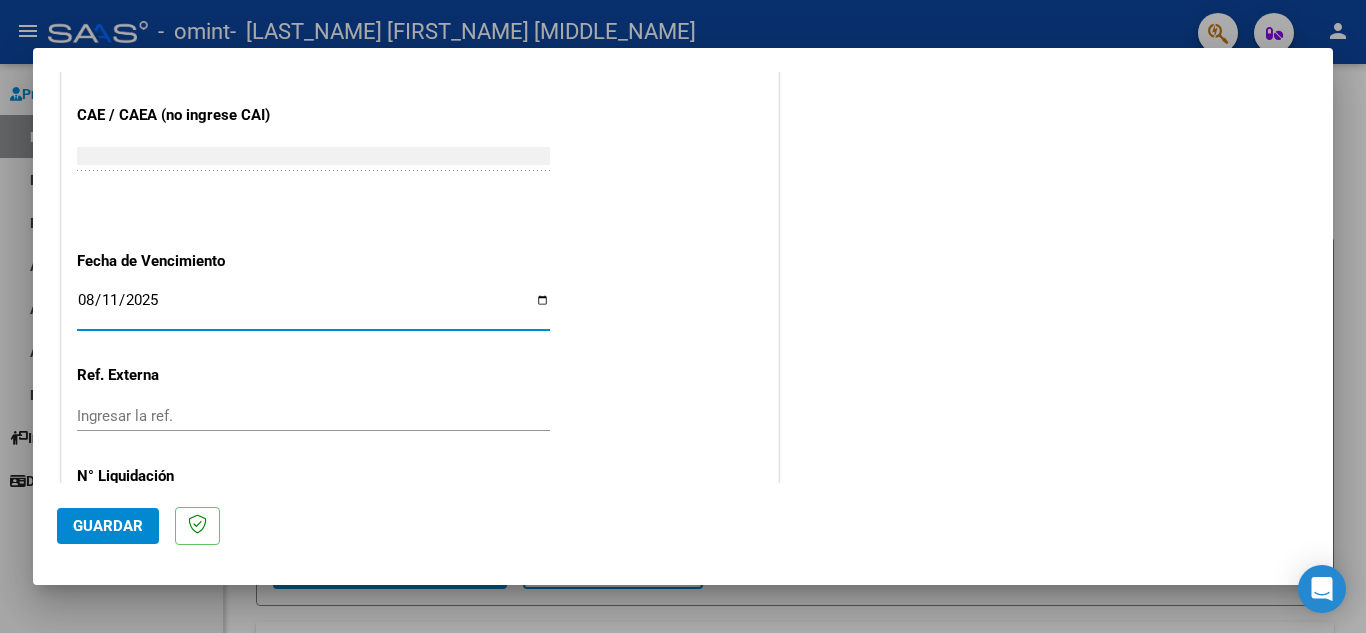 type on "2025-08-11" 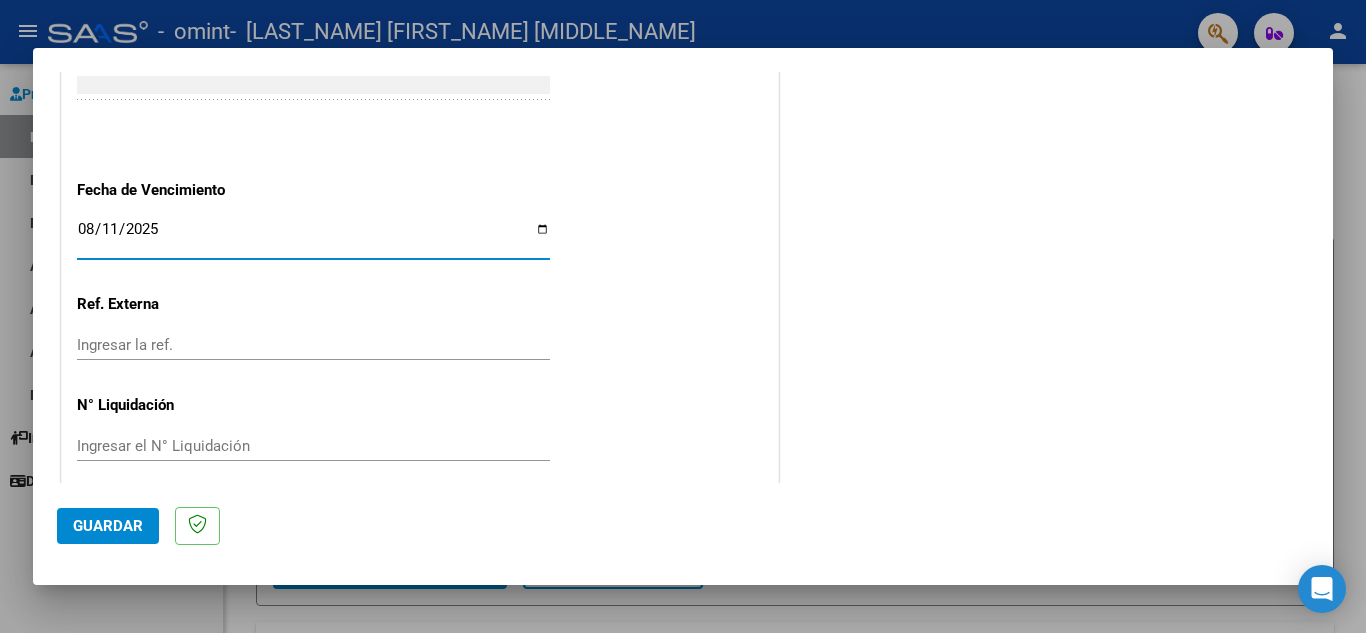scroll, scrollTop: 1311, scrollLeft: 0, axis: vertical 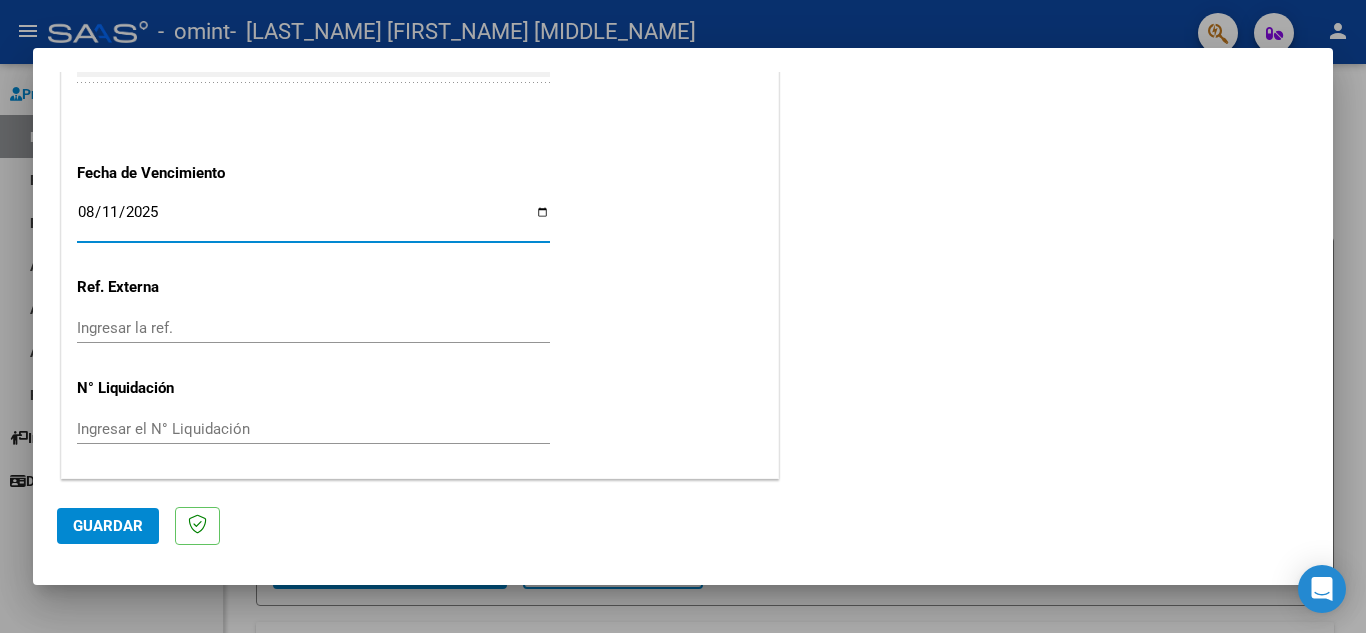 click on "Guardar" 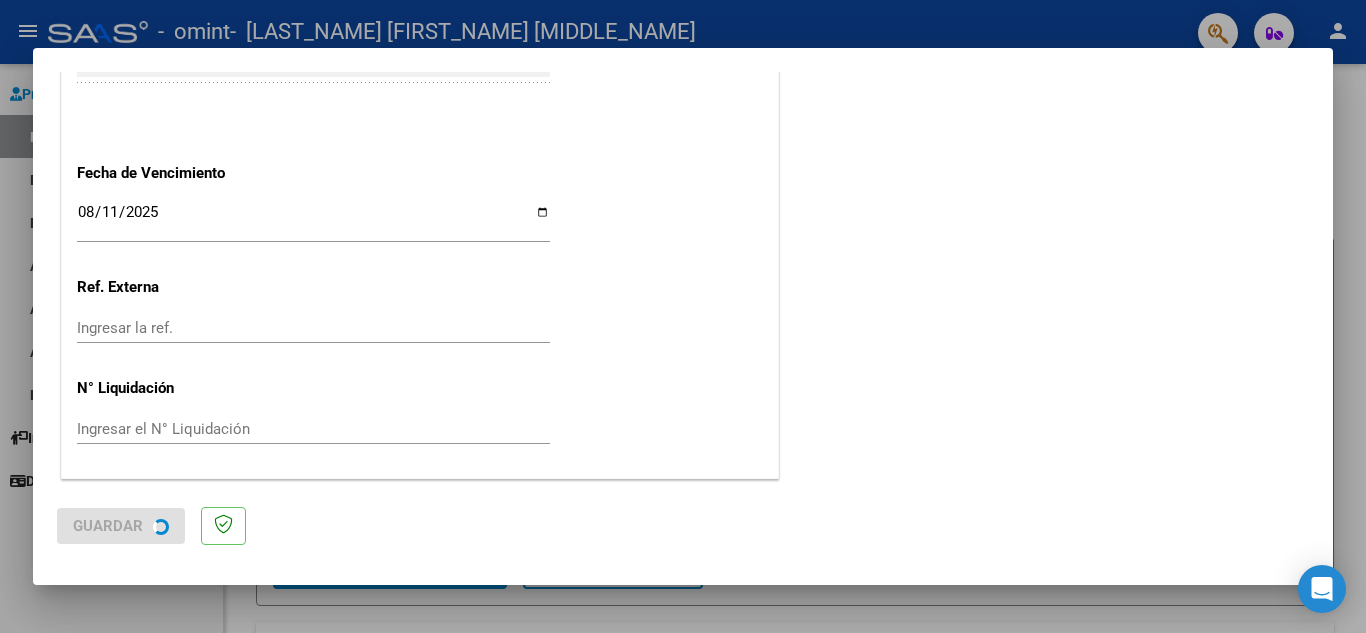 scroll, scrollTop: 0, scrollLeft: 0, axis: both 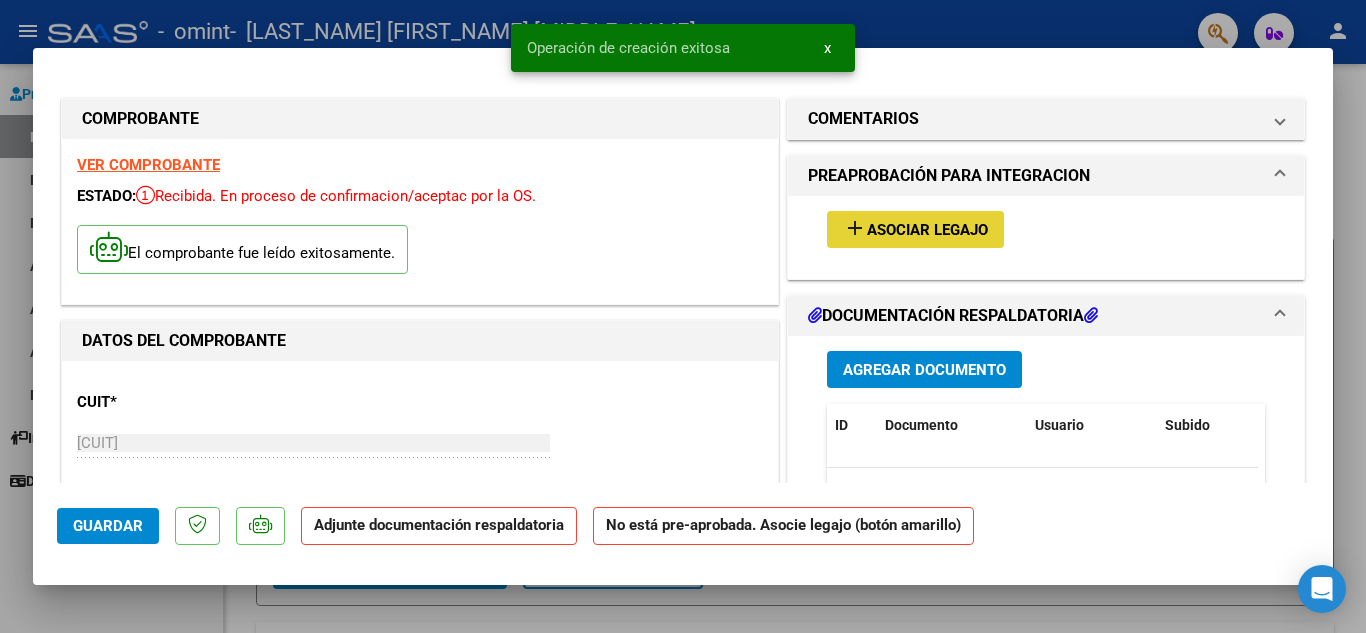 click on "Asociar Legajo" at bounding box center (927, 230) 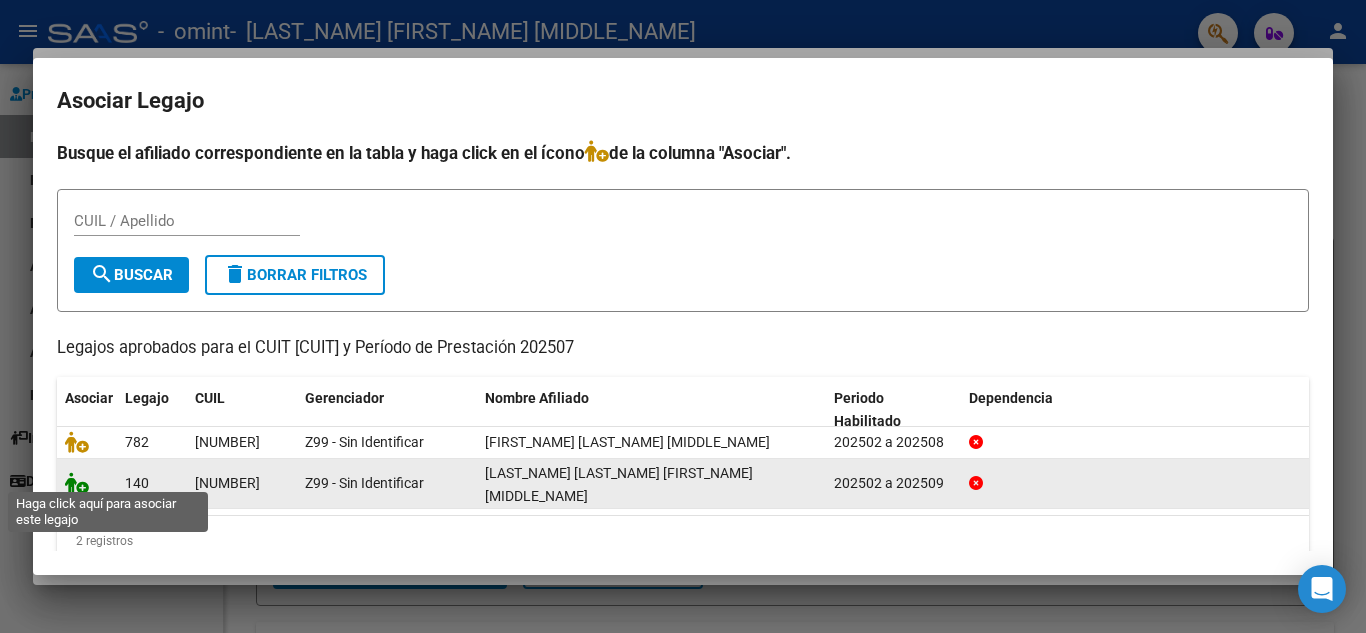 click 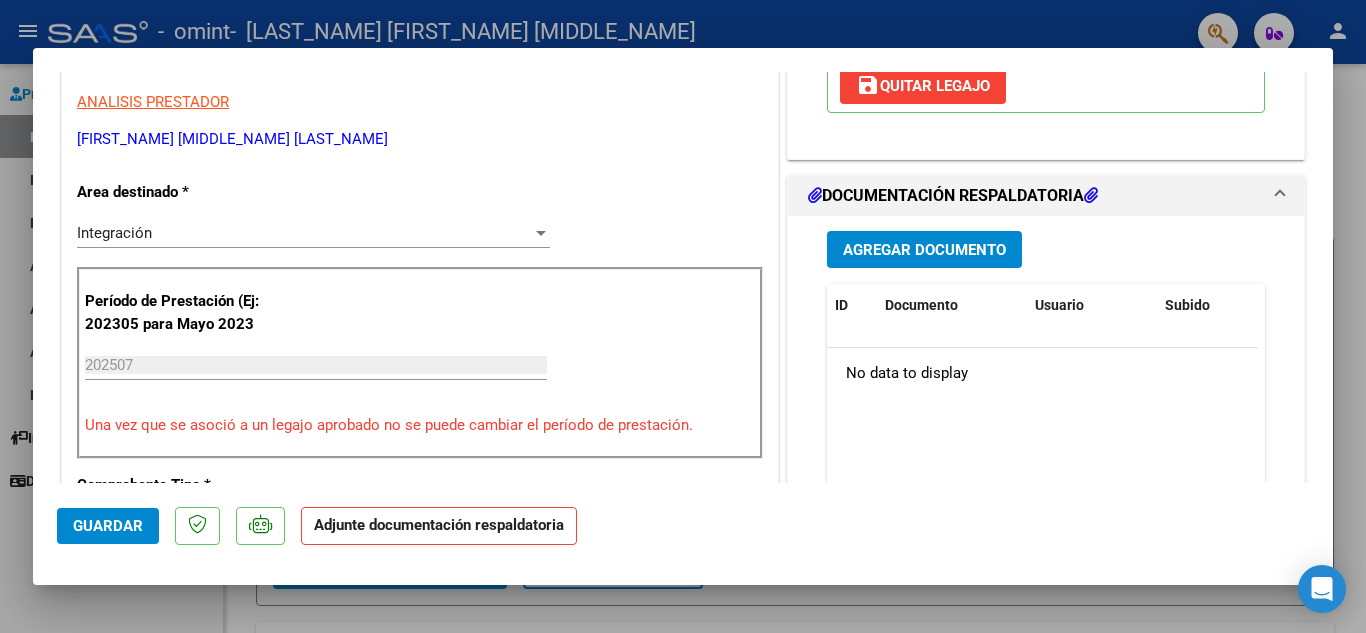 scroll, scrollTop: 414, scrollLeft: 0, axis: vertical 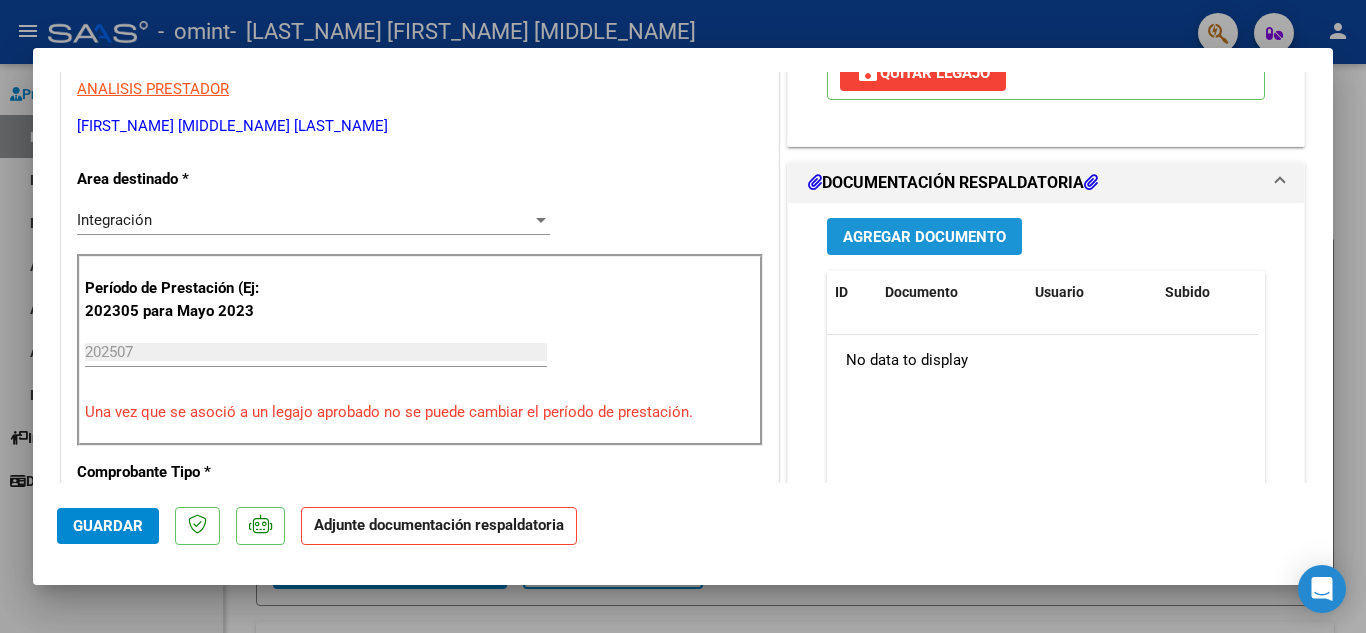click on "Agregar Documento" at bounding box center (924, 237) 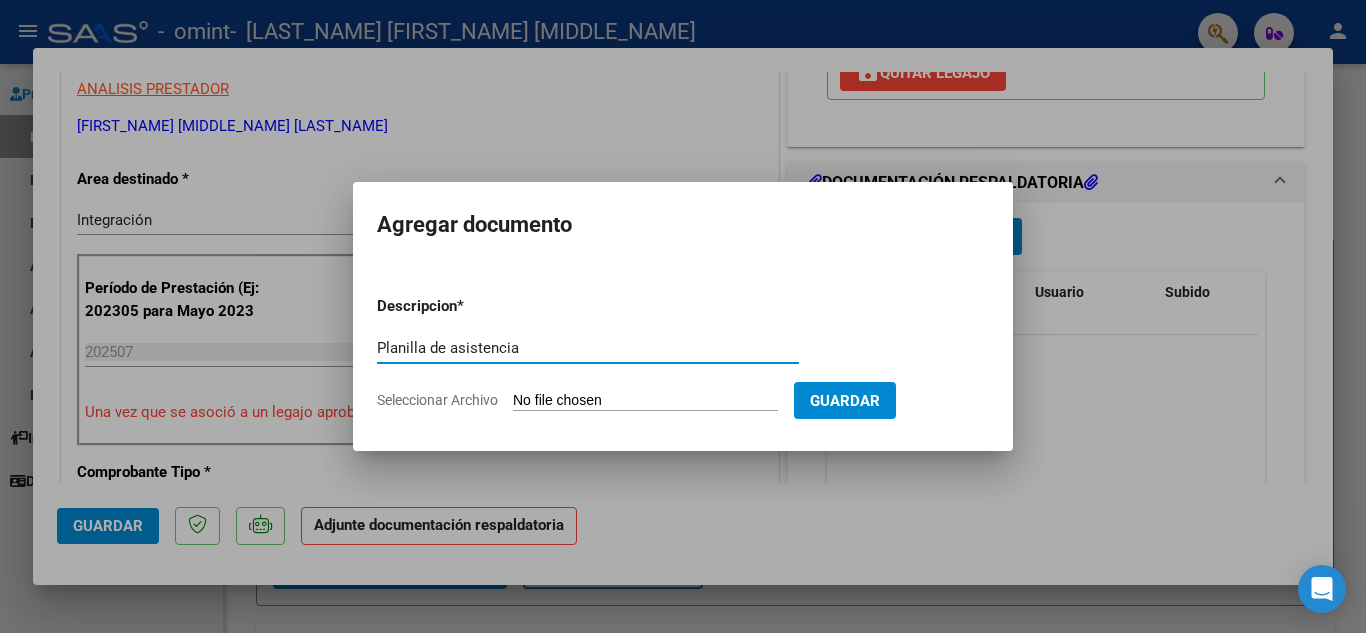 type on "Planilla de asistencia" 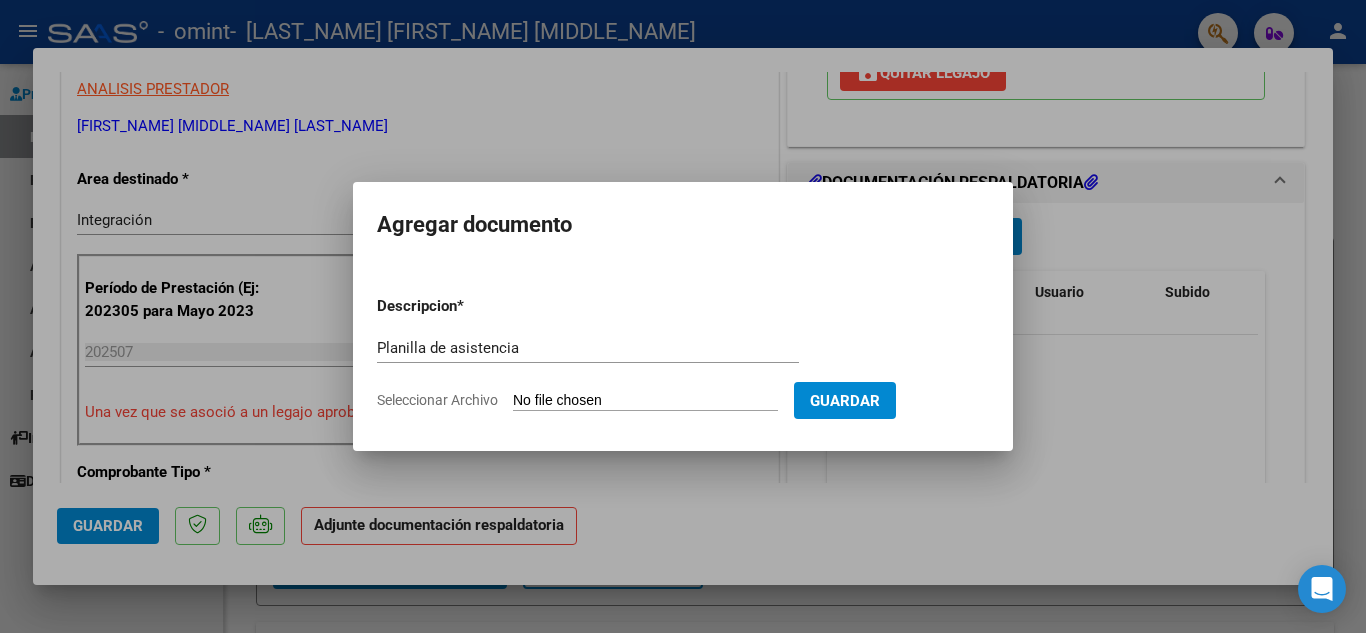 click on "Seleccionar Archivo" at bounding box center (645, 401) 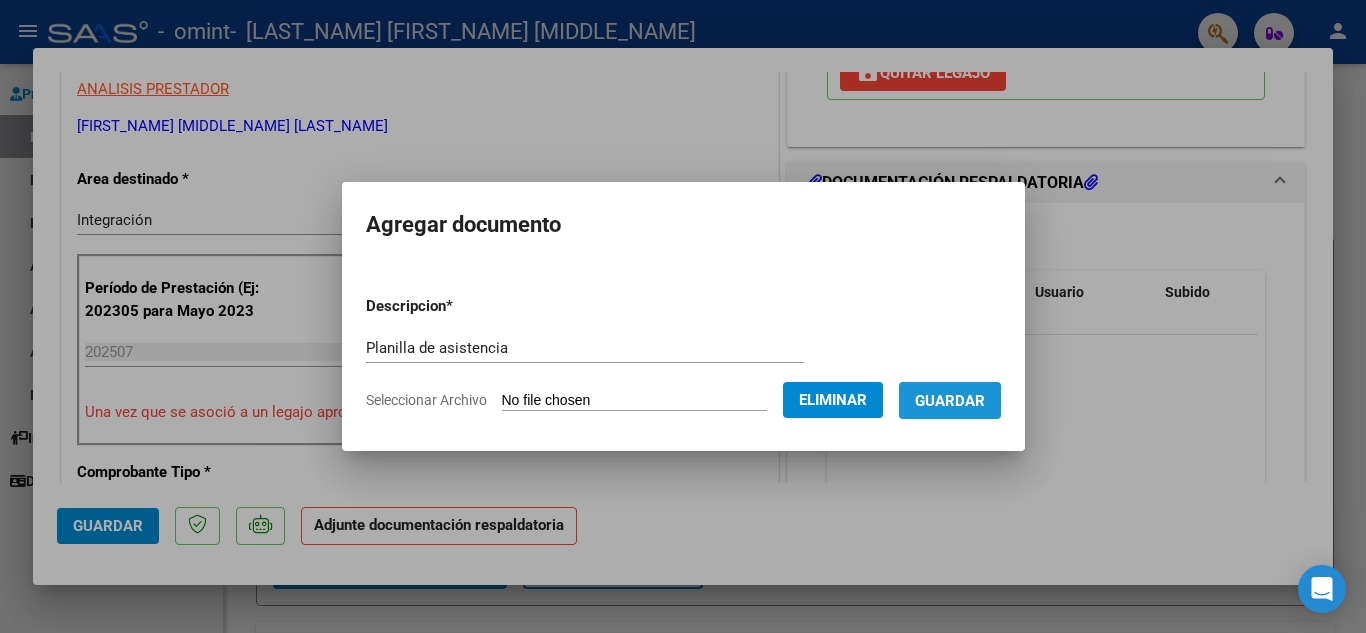 click on "Guardar" at bounding box center (950, 400) 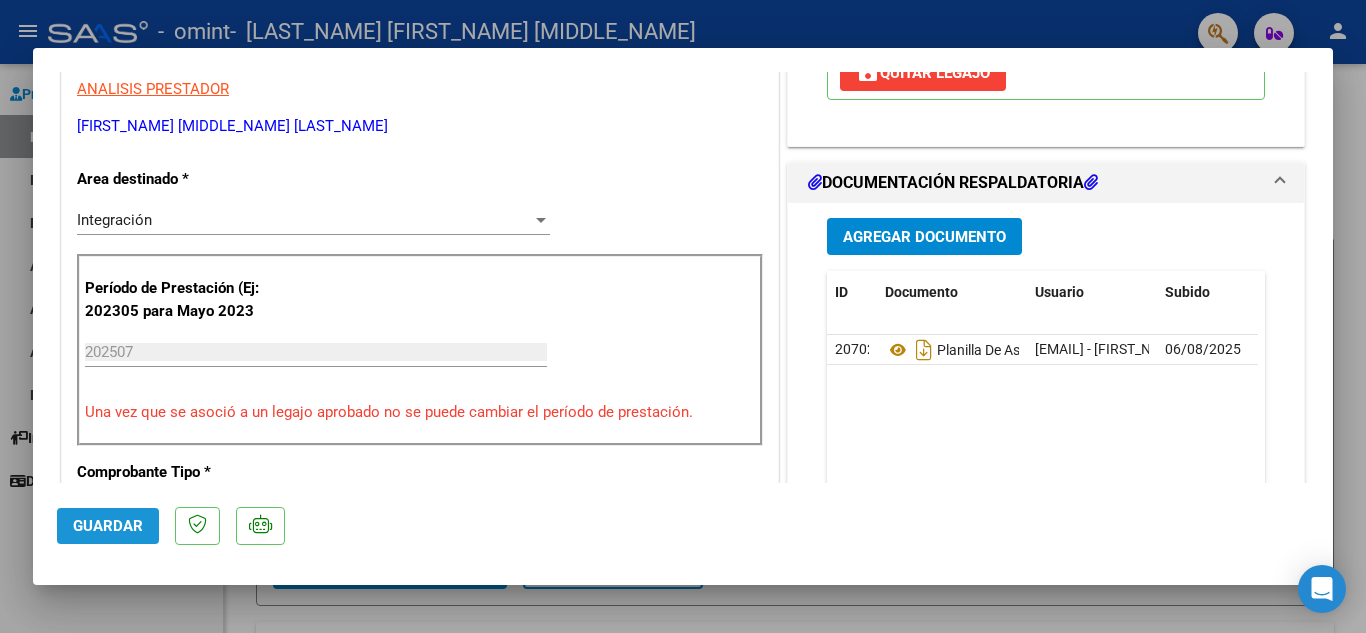 click on "Guardar" 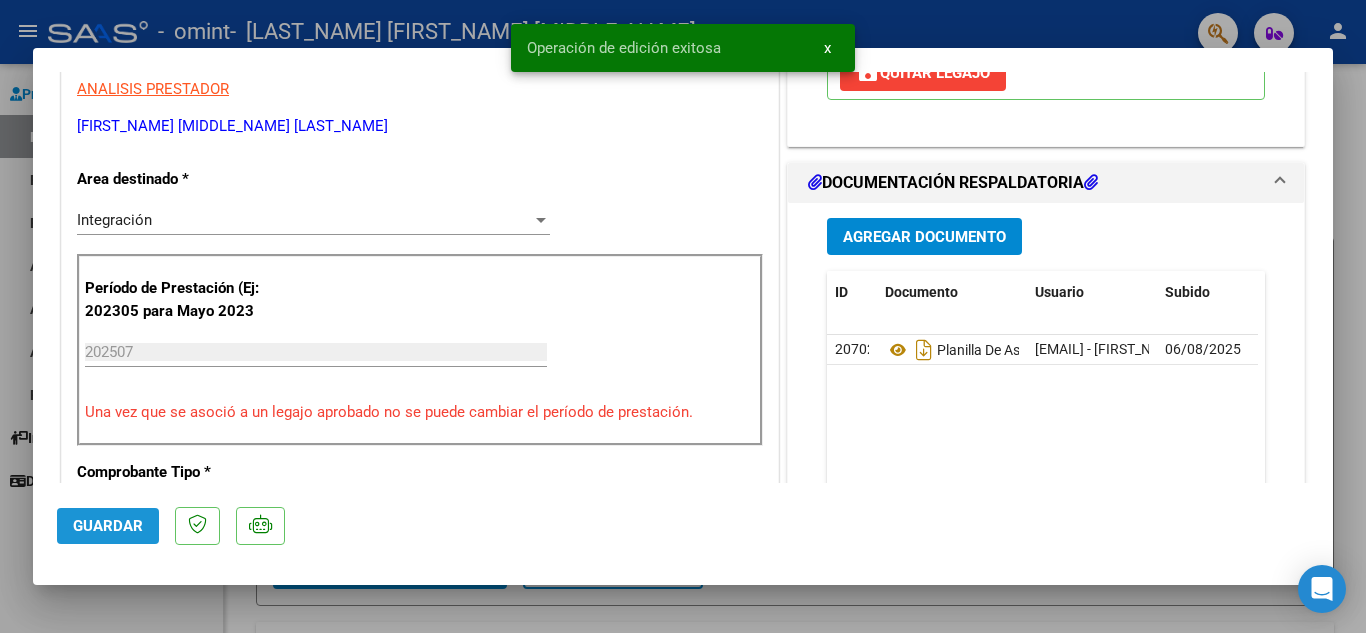 click on "Guardar" 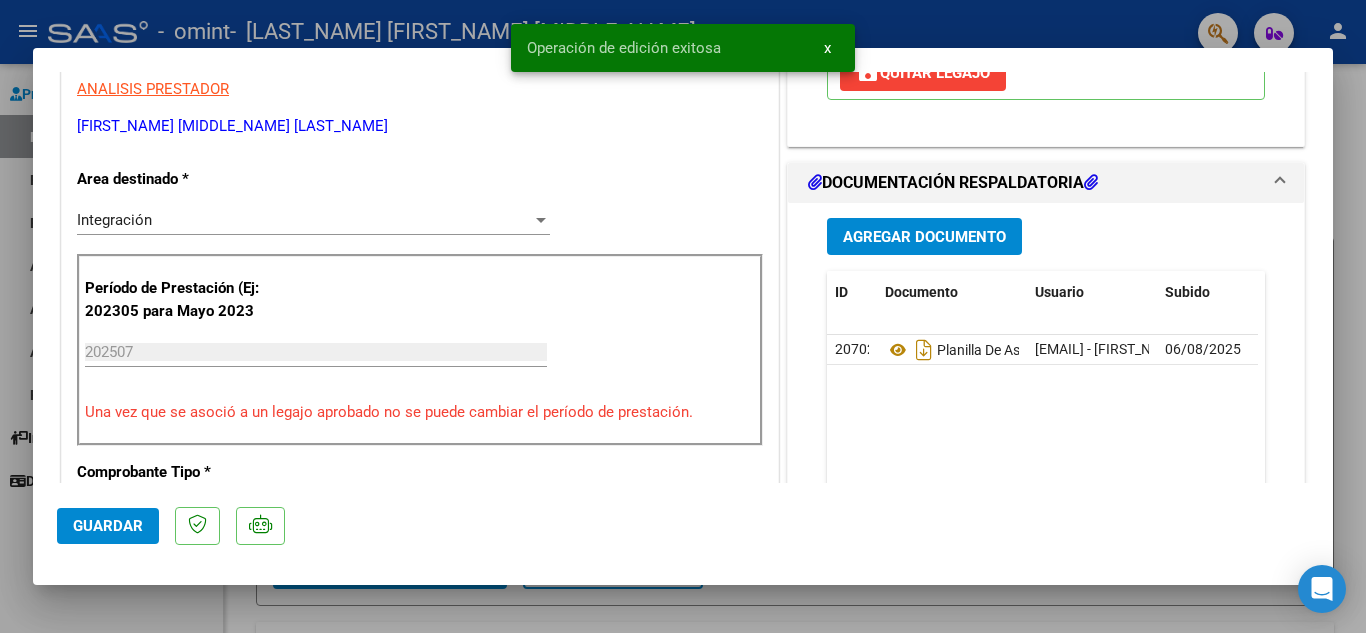 type 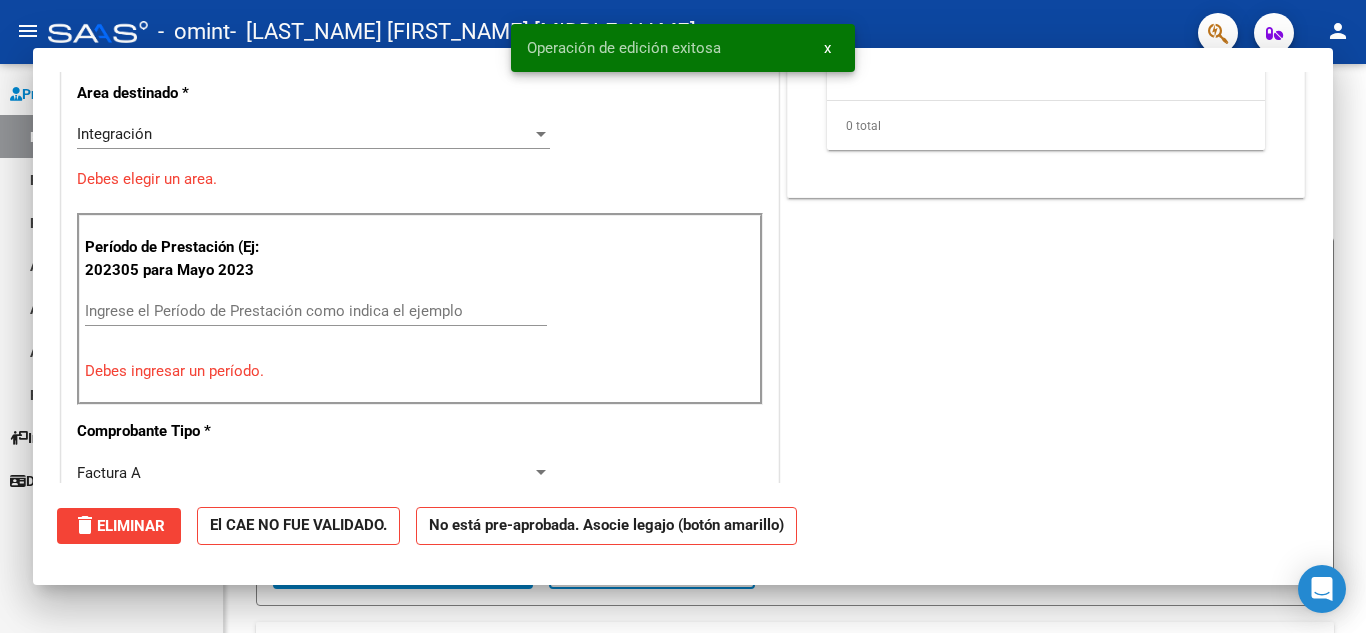 scroll, scrollTop: 0, scrollLeft: 0, axis: both 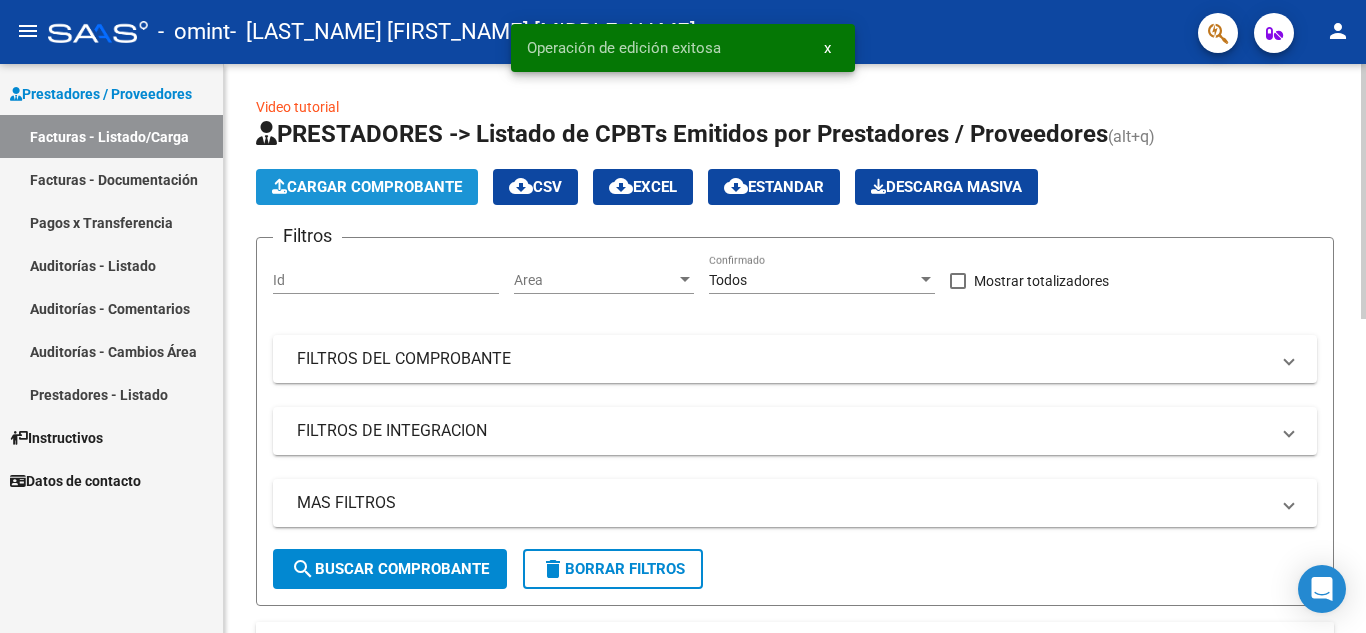 click on "Cargar Comprobante" 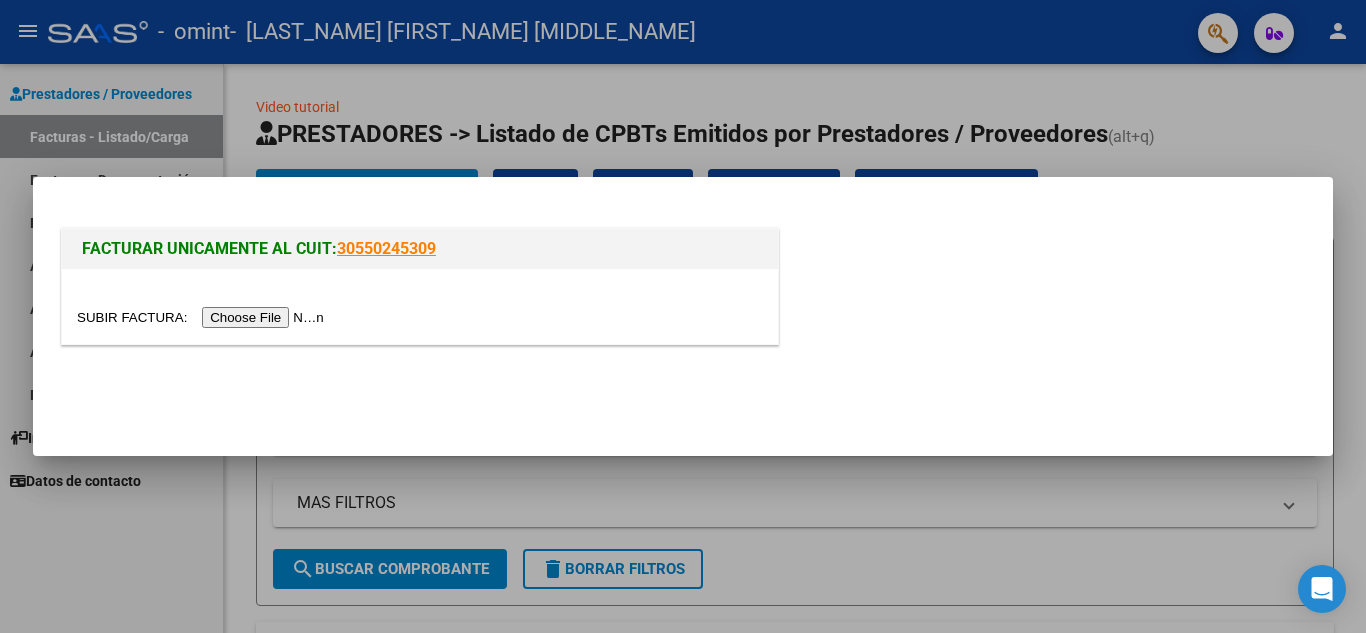 click at bounding box center (203, 317) 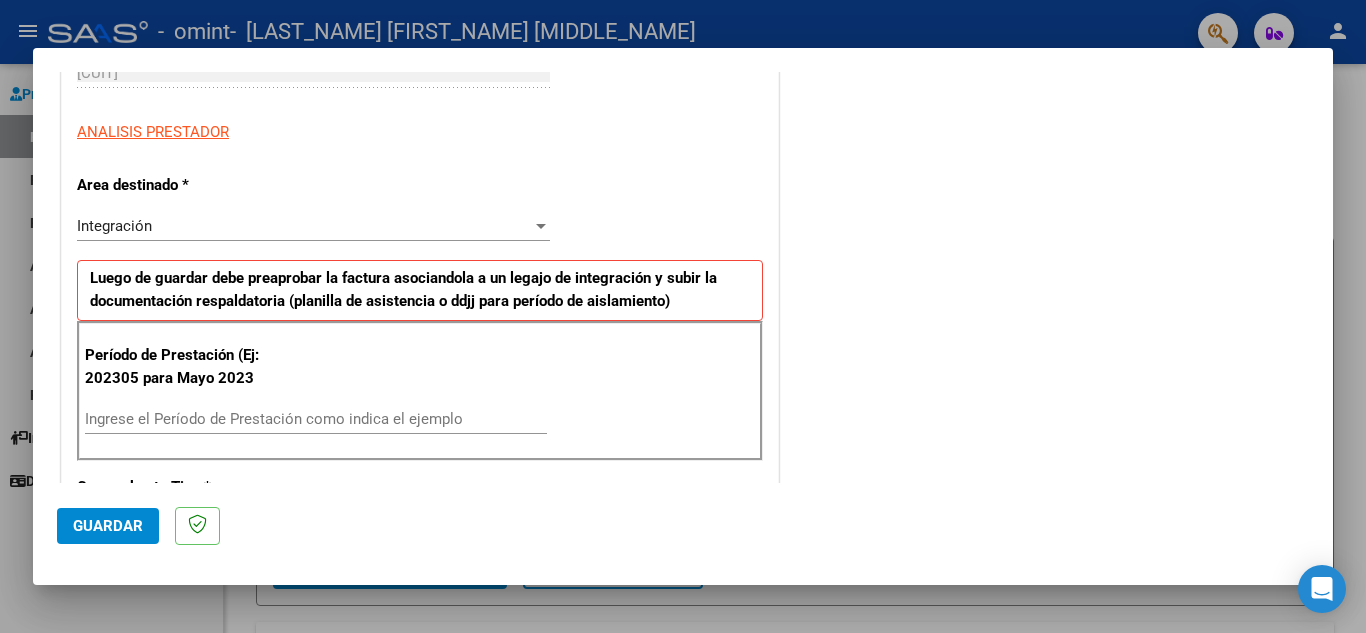 scroll, scrollTop: 351, scrollLeft: 0, axis: vertical 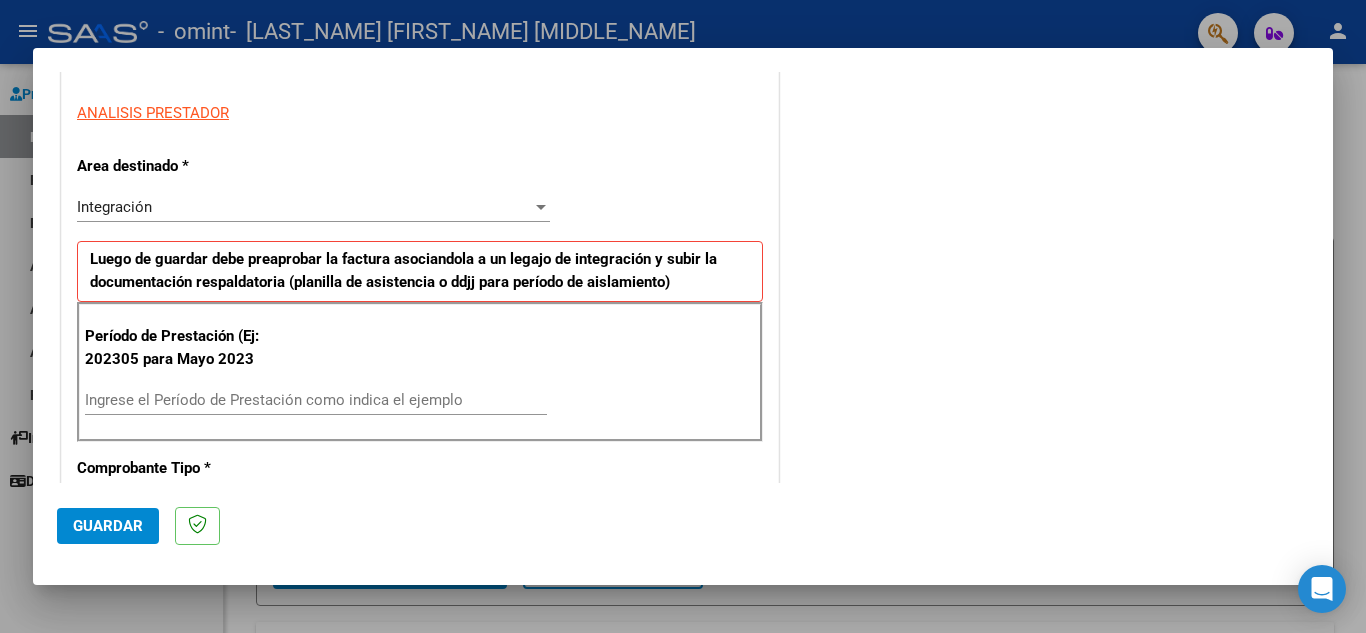 click on "COMENTARIOS Comentarios del Prestador / Gerenciador:" at bounding box center (1046, 593) 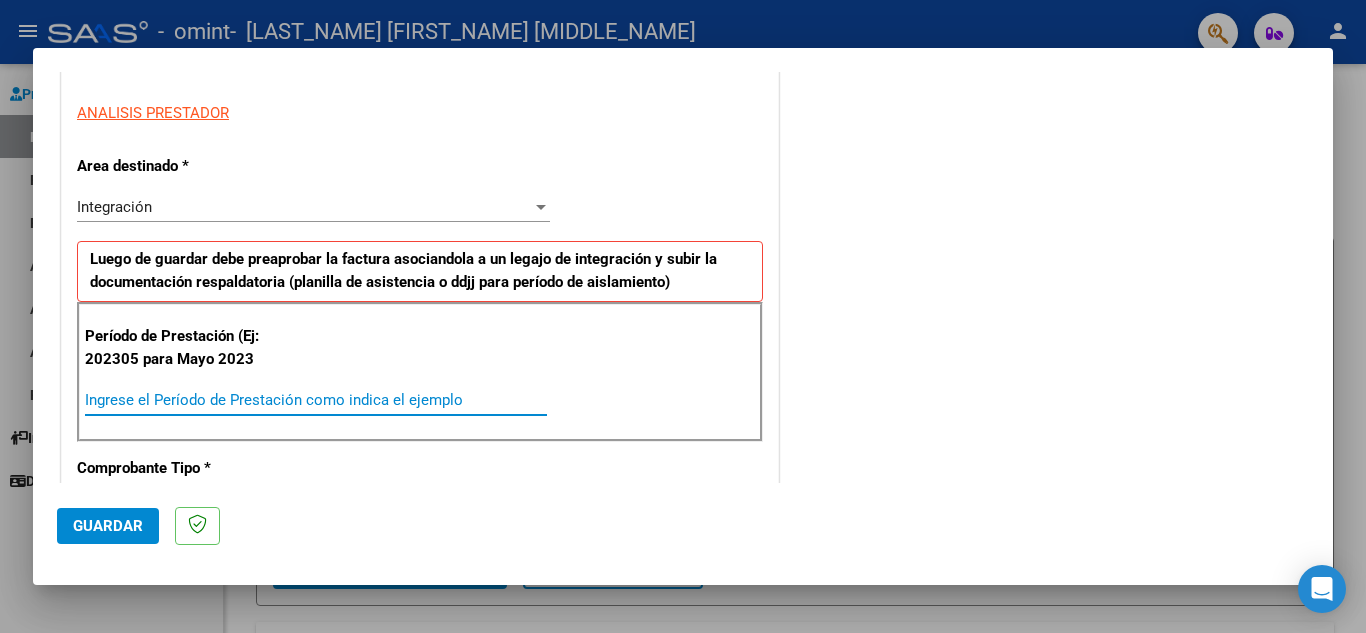 click on "Ingrese el Período de Prestación como indica el ejemplo" at bounding box center [316, 400] 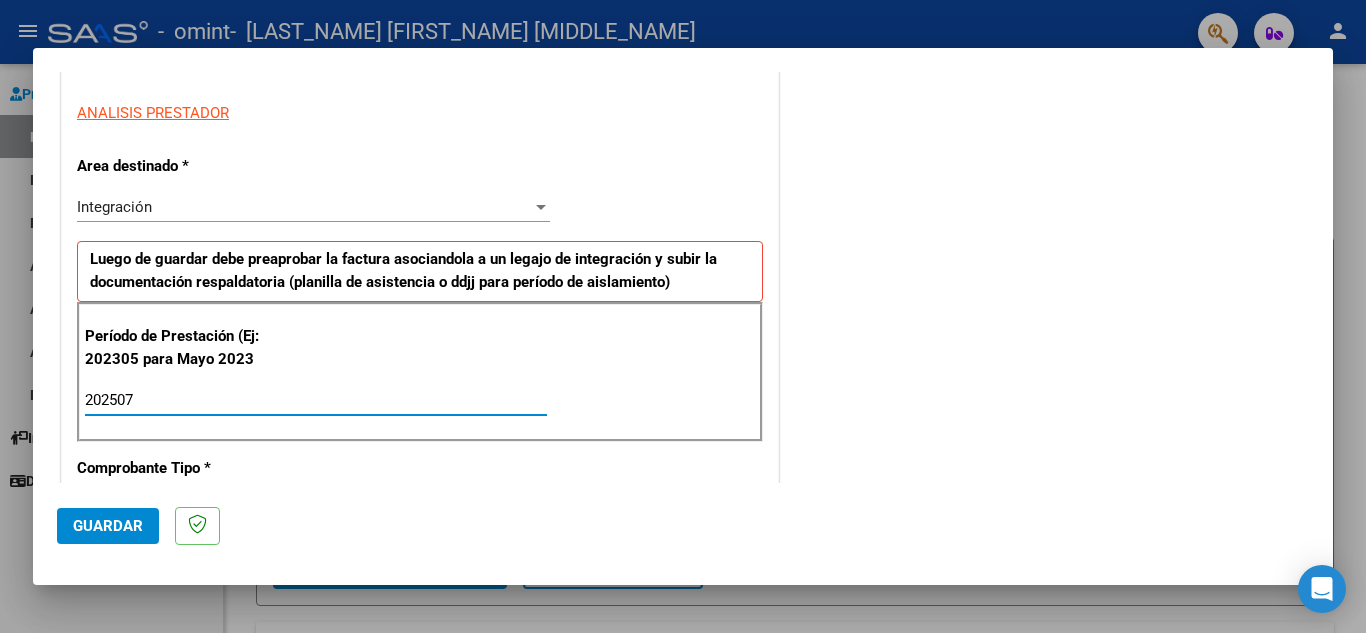 type on "202507" 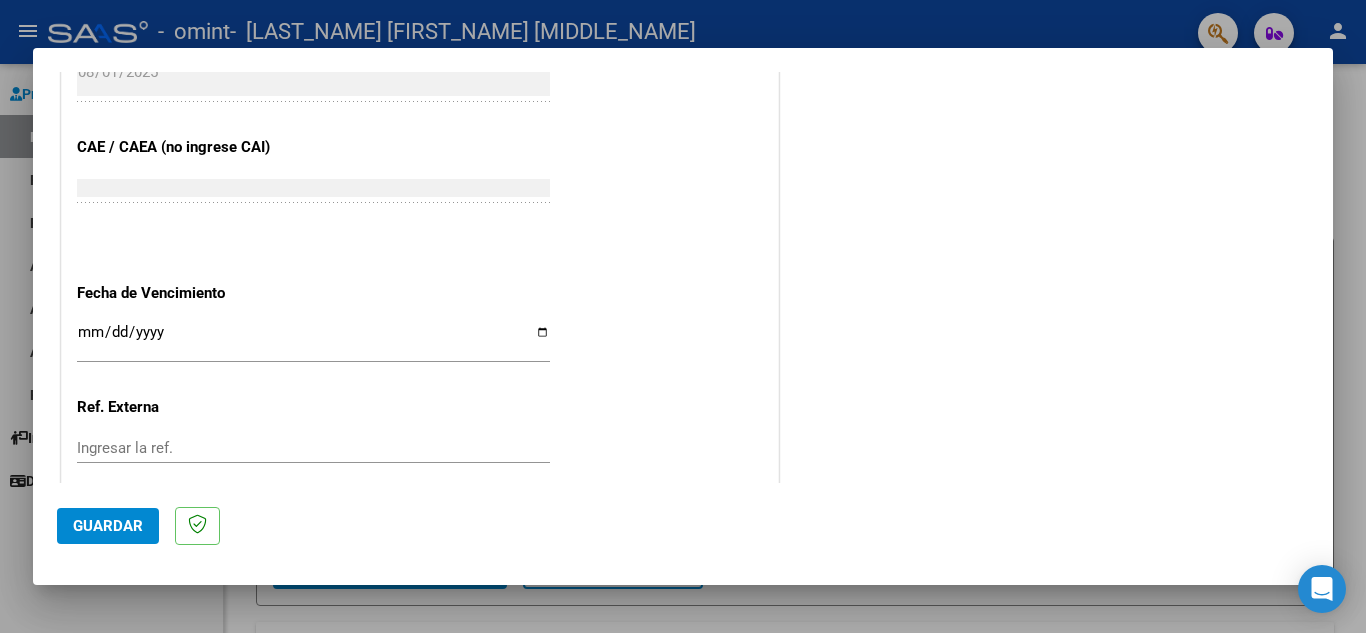 scroll, scrollTop: 1231, scrollLeft: 0, axis: vertical 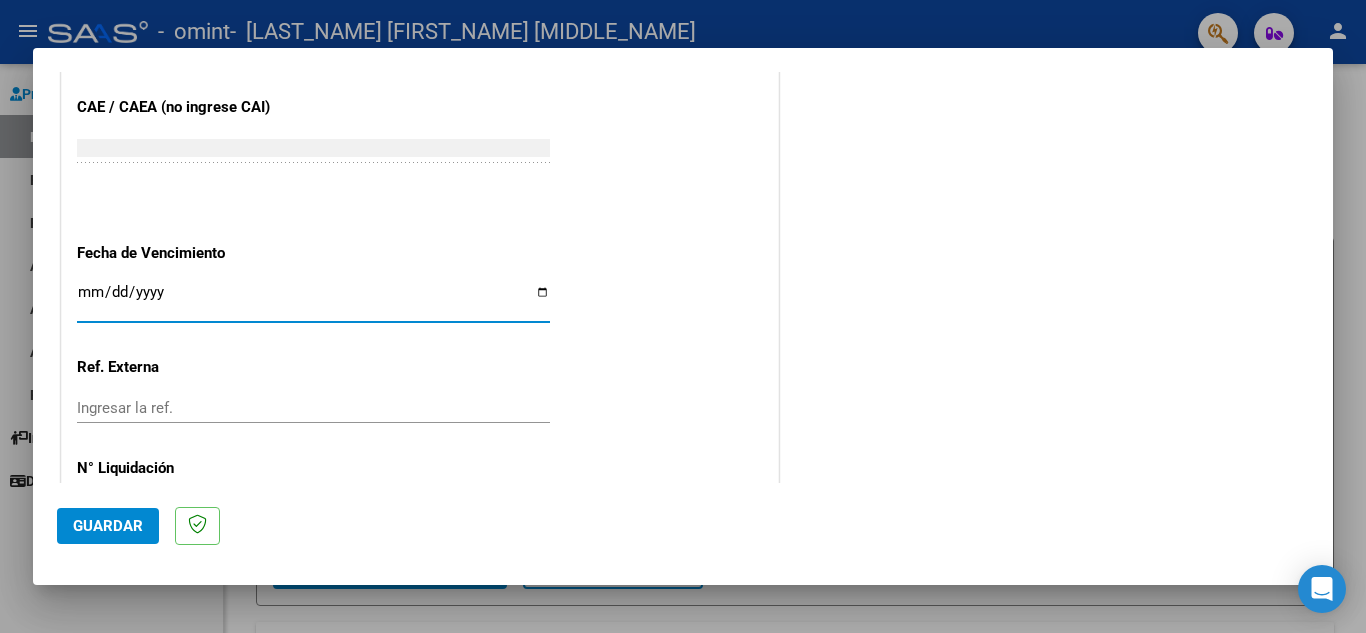 click on "Ingresar la fecha" at bounding box center (313, 300) 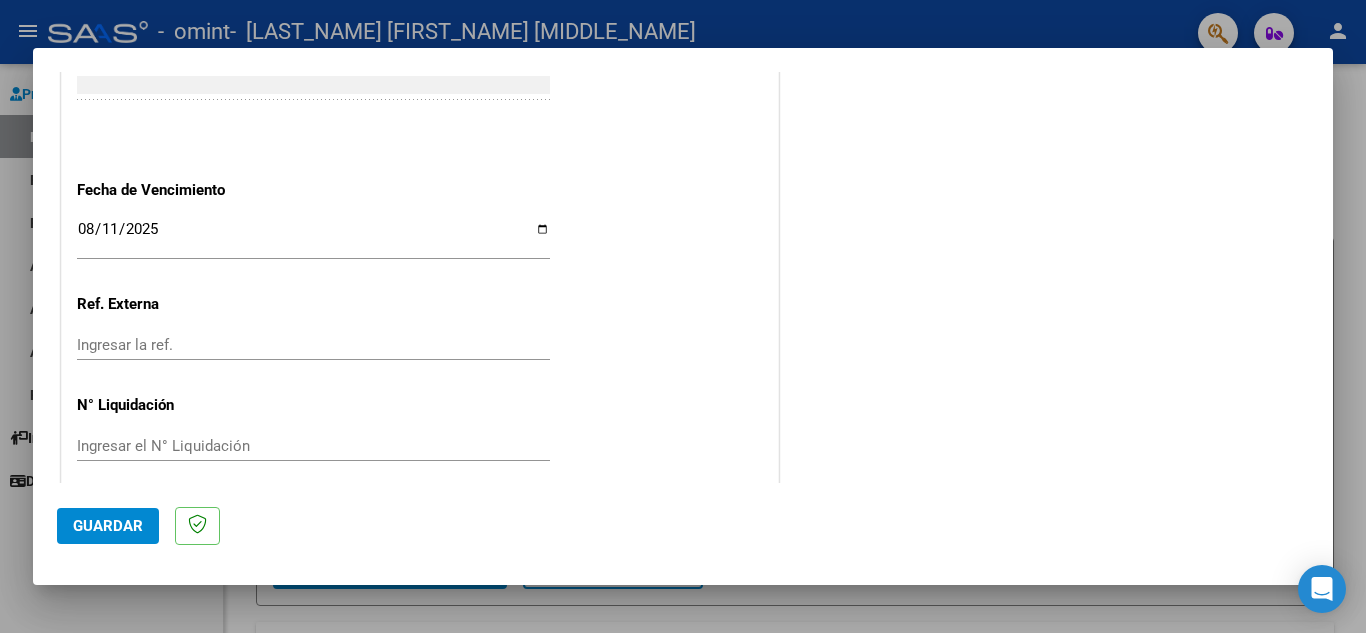 scroll, scrollTop: 1311, scrollLeft: 0, axis: vertical 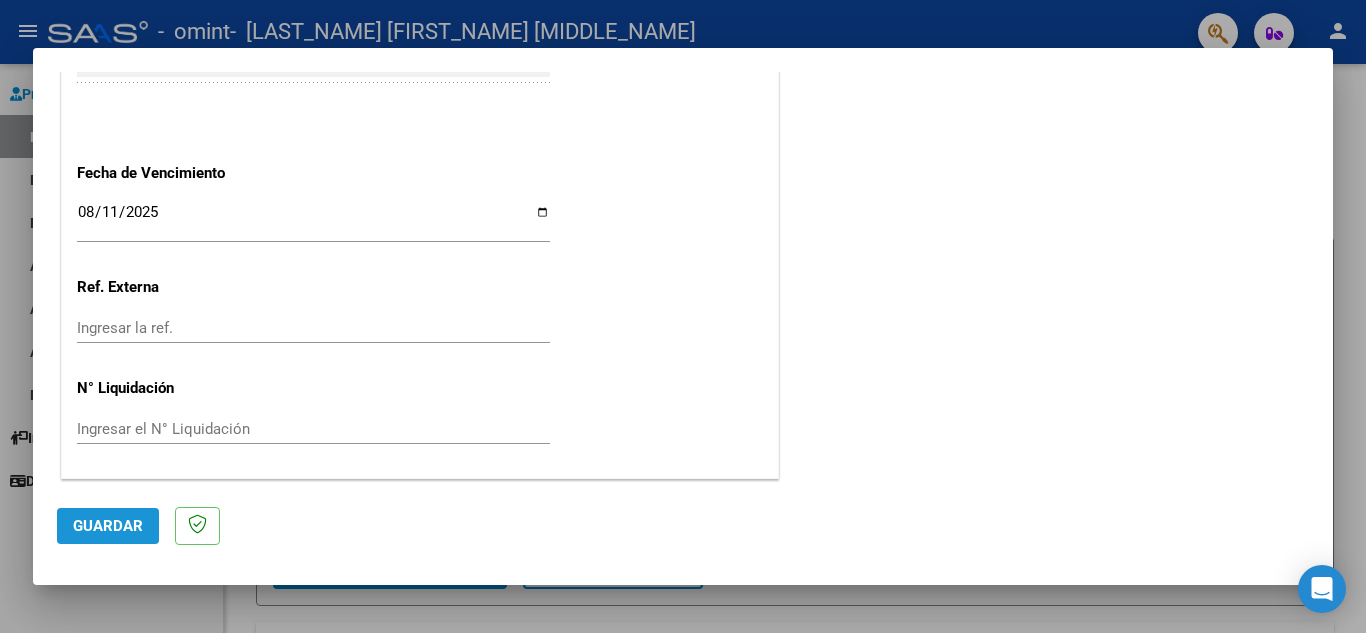 click on "Guardar" 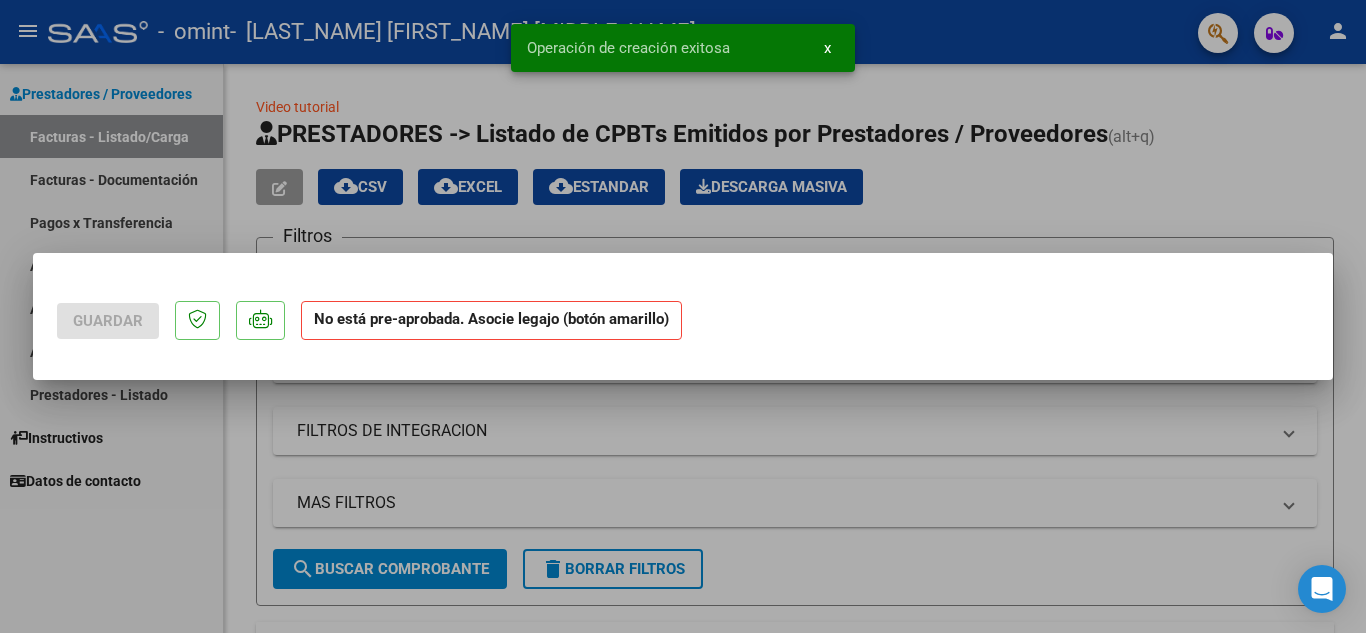scroll, scrollTop: 0, scrollLeft: 0, axis: both 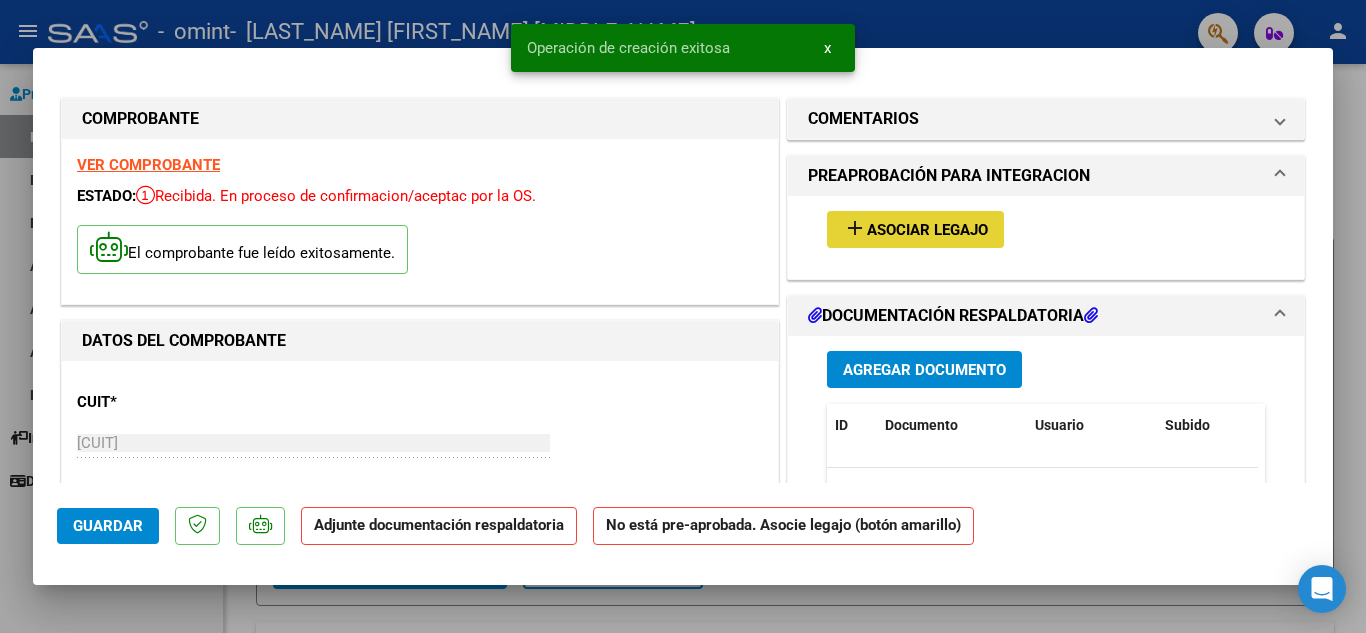 click on "Asociar Legajo" at bounding box center [927, 230] 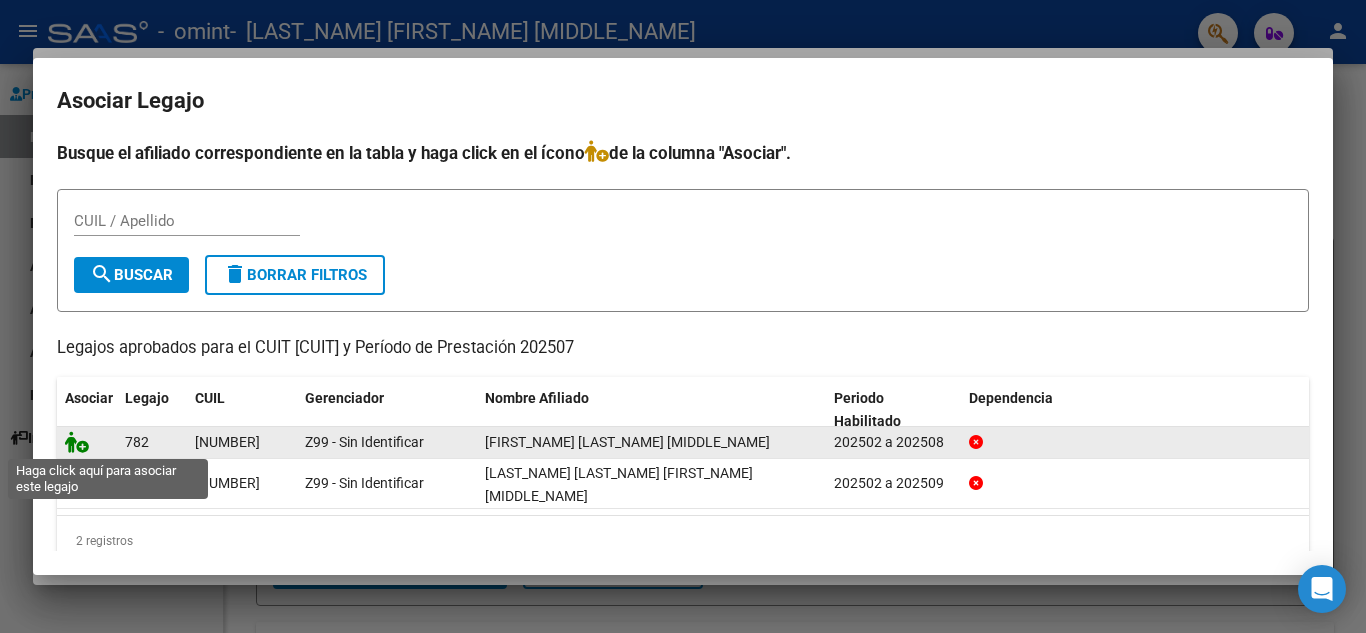 click 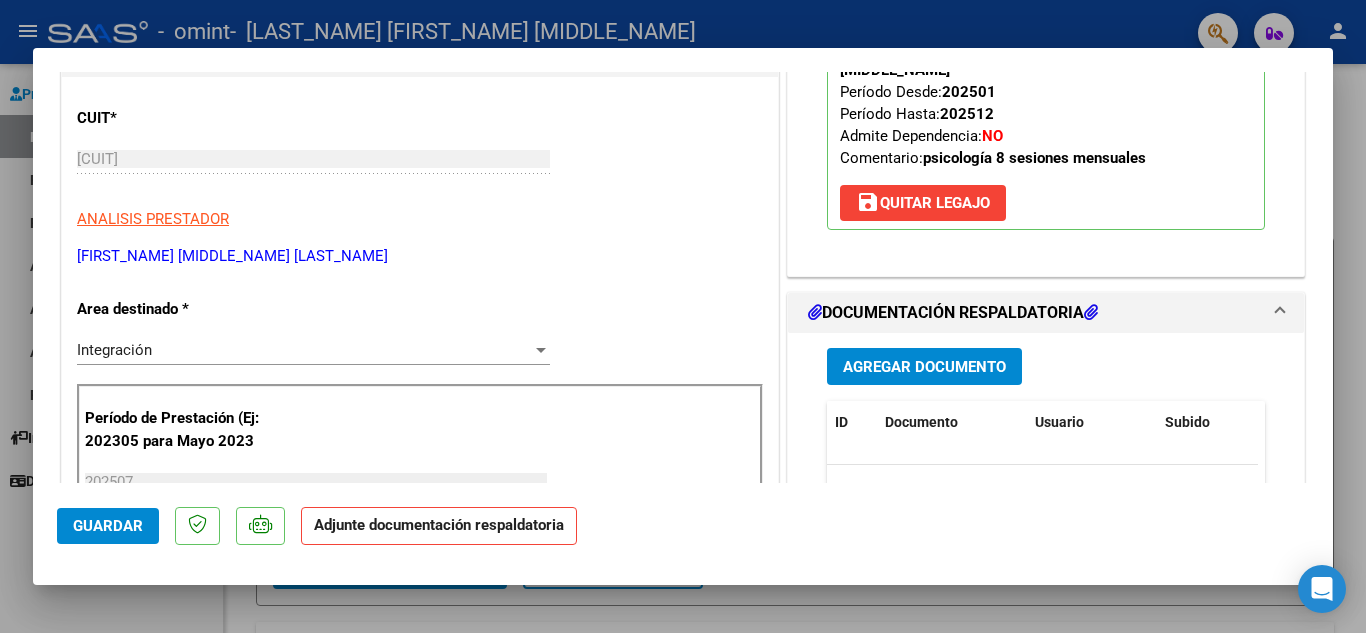 scroll, scrollTop: 320, scrollLeft: 0, axis: vertical 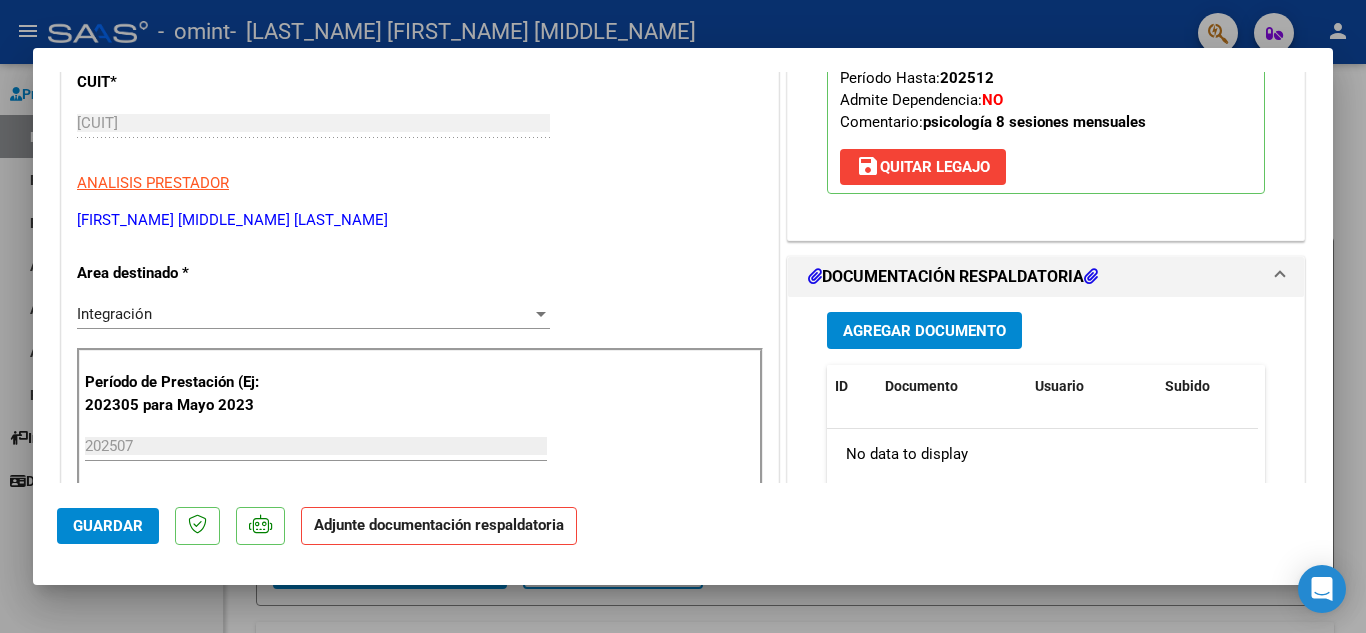 click on "Agregar Documento" at bounding box center (924, 331) 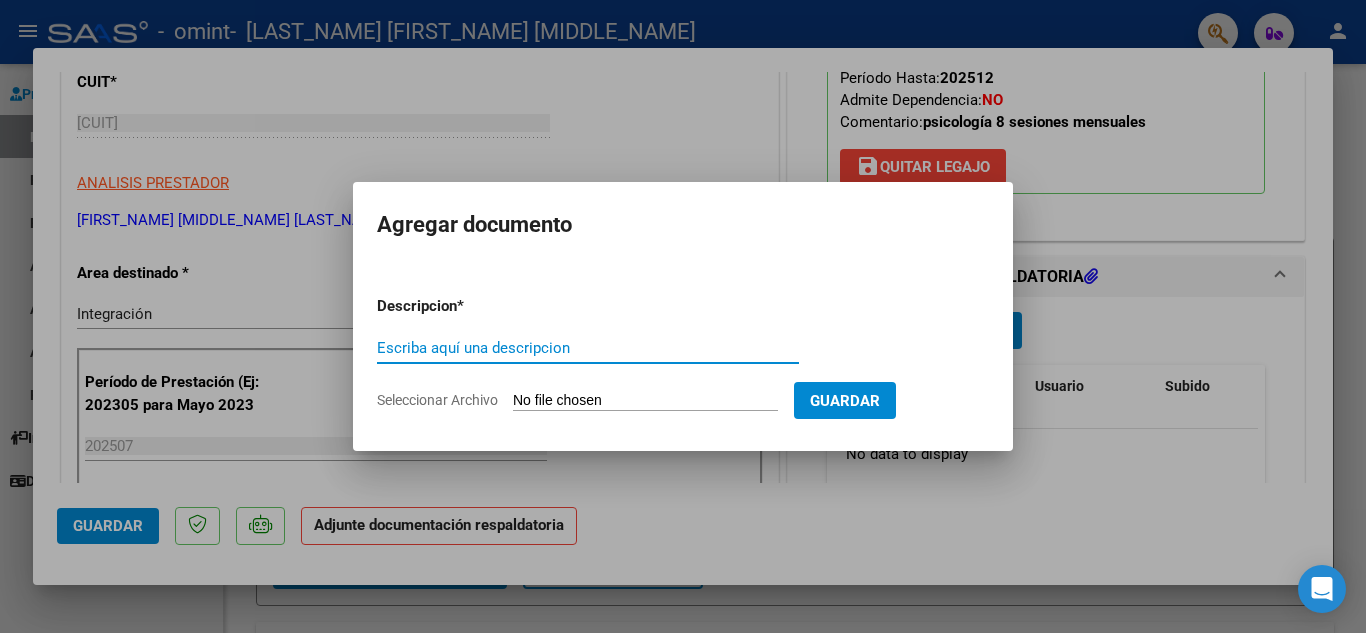click on "Escriba aquí una descripcion" at bounding box center [588, 348] 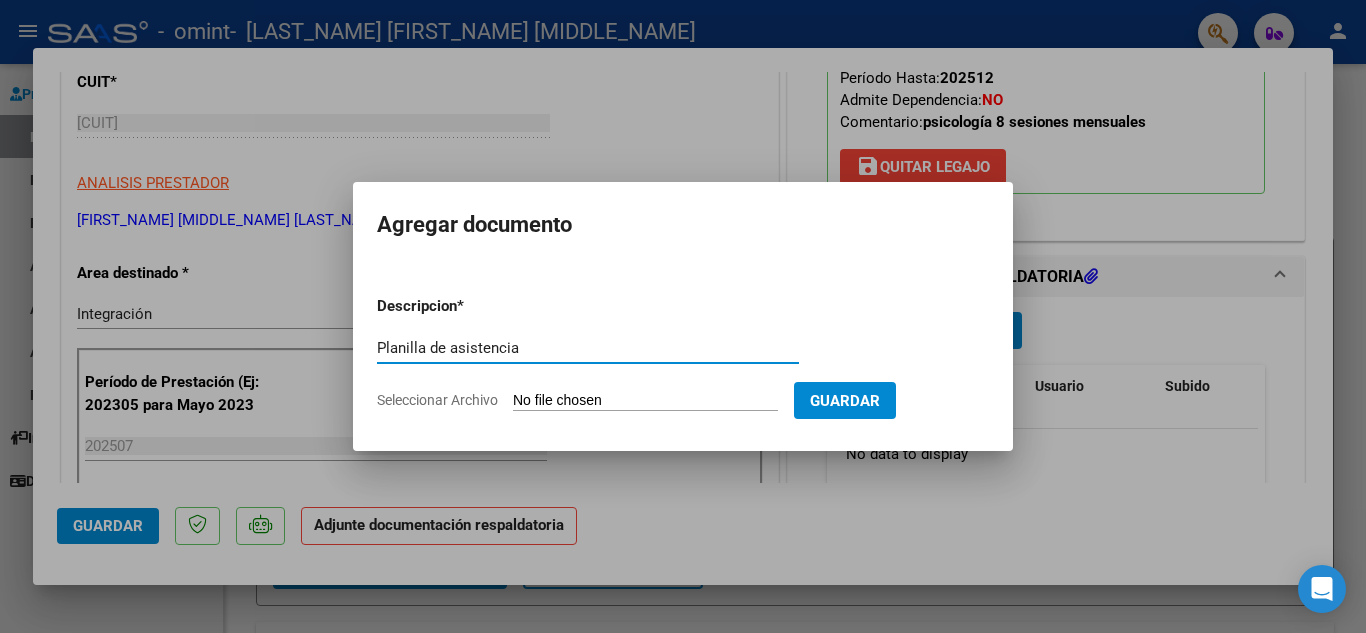 type on "Planilla de asistencia" 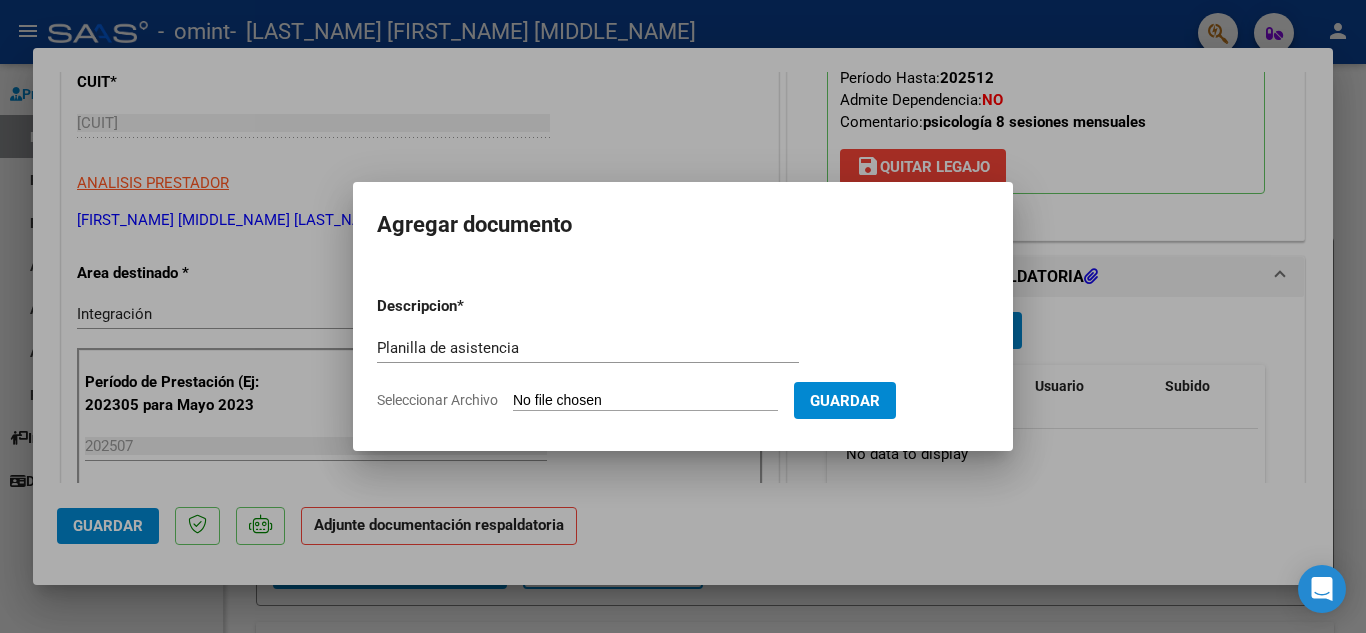 type on "C:\fakepath\[LAST_NAME] [FIRST_NAME] - Planilla Julio 2025.pdf" 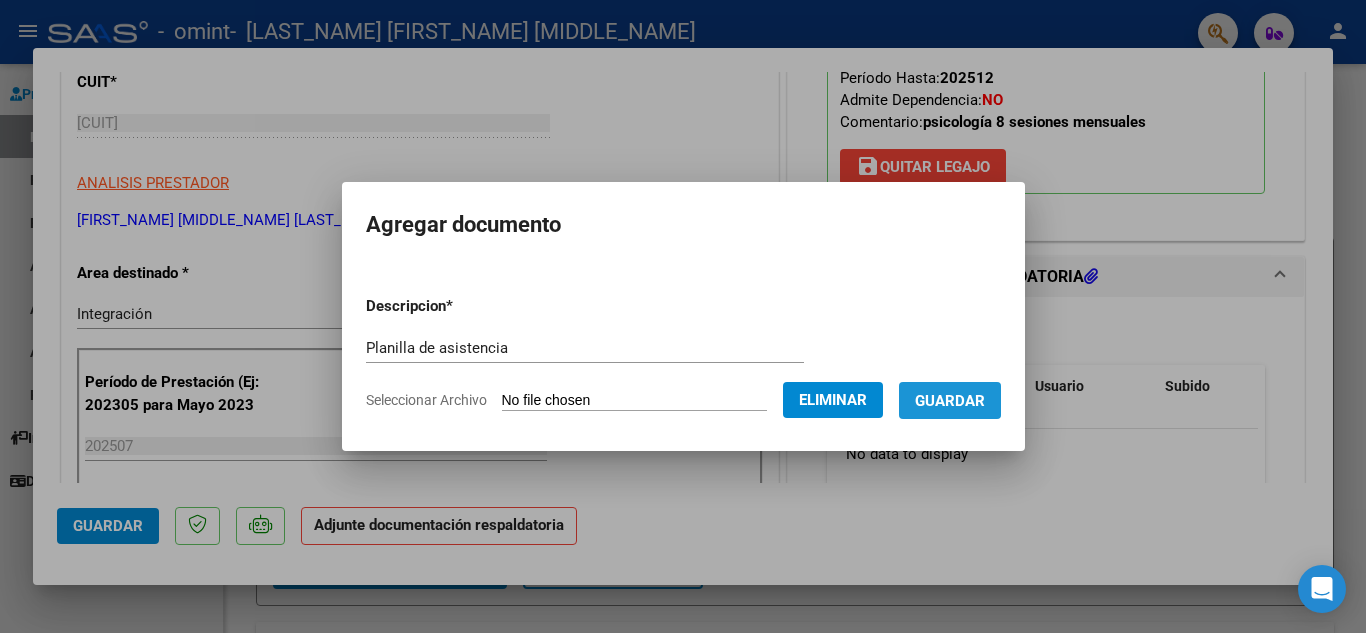 click on "Guardar" at bounding box center (950, 401) 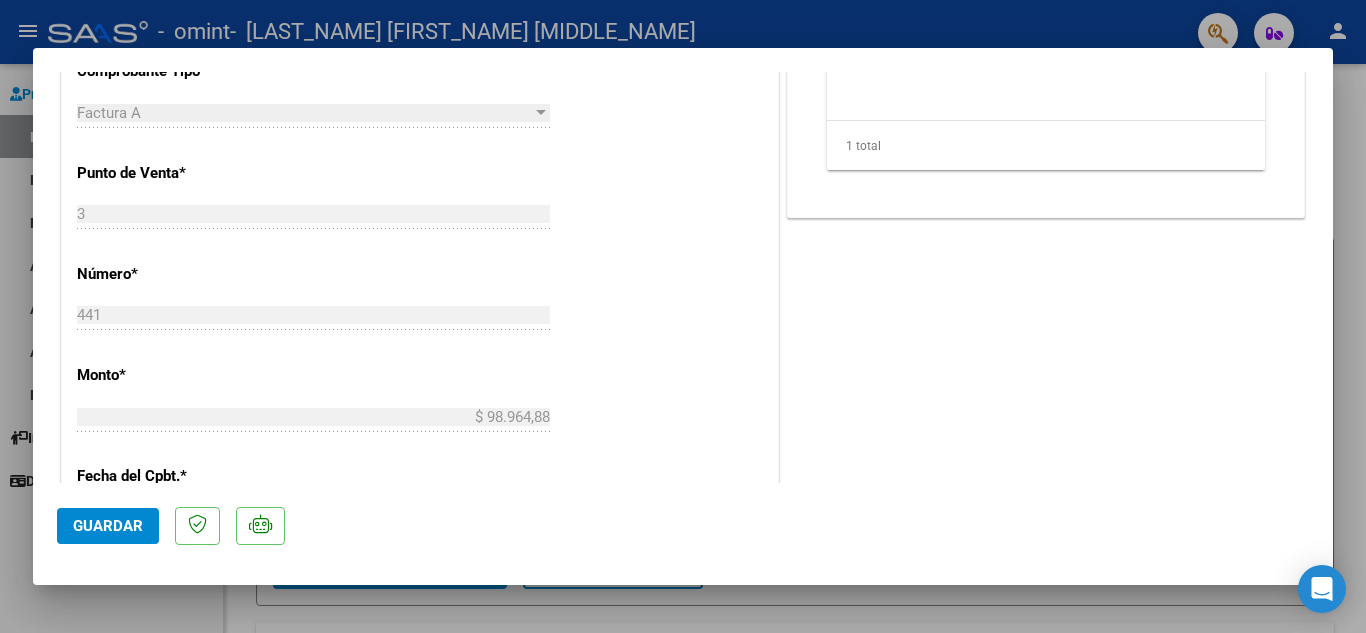 scroll, scrollTop: 840, scrollLeft: 0, axis: vertical 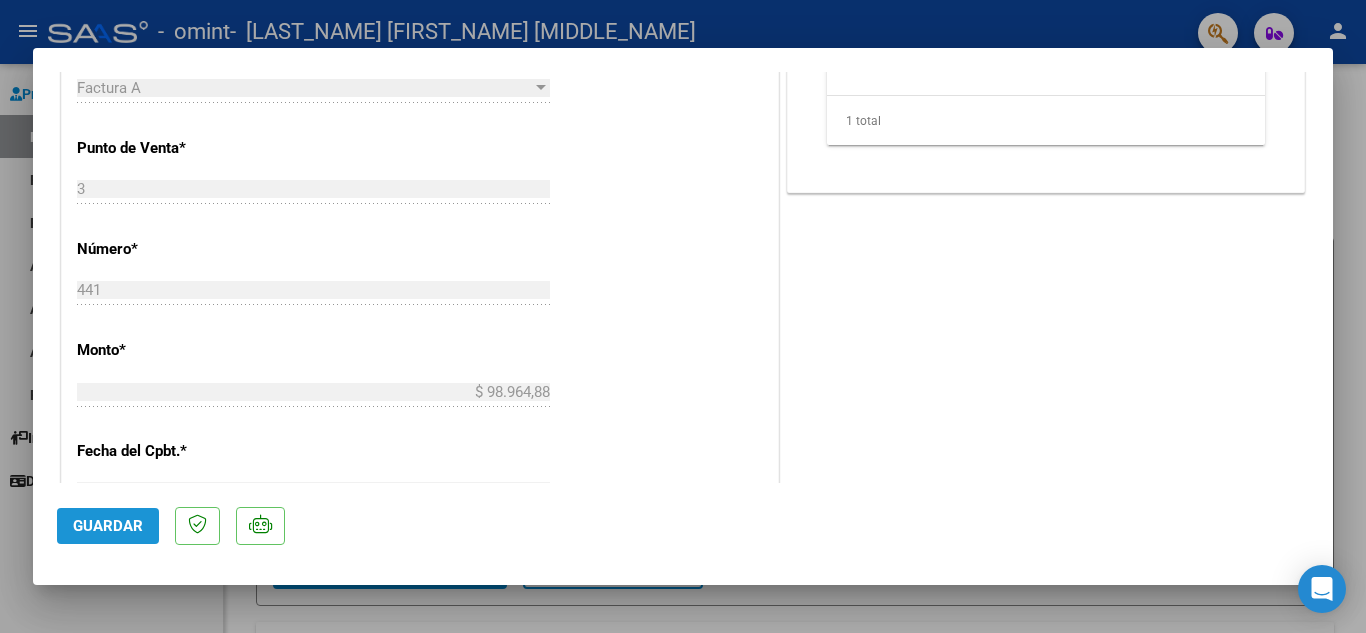 click on "Guardar" 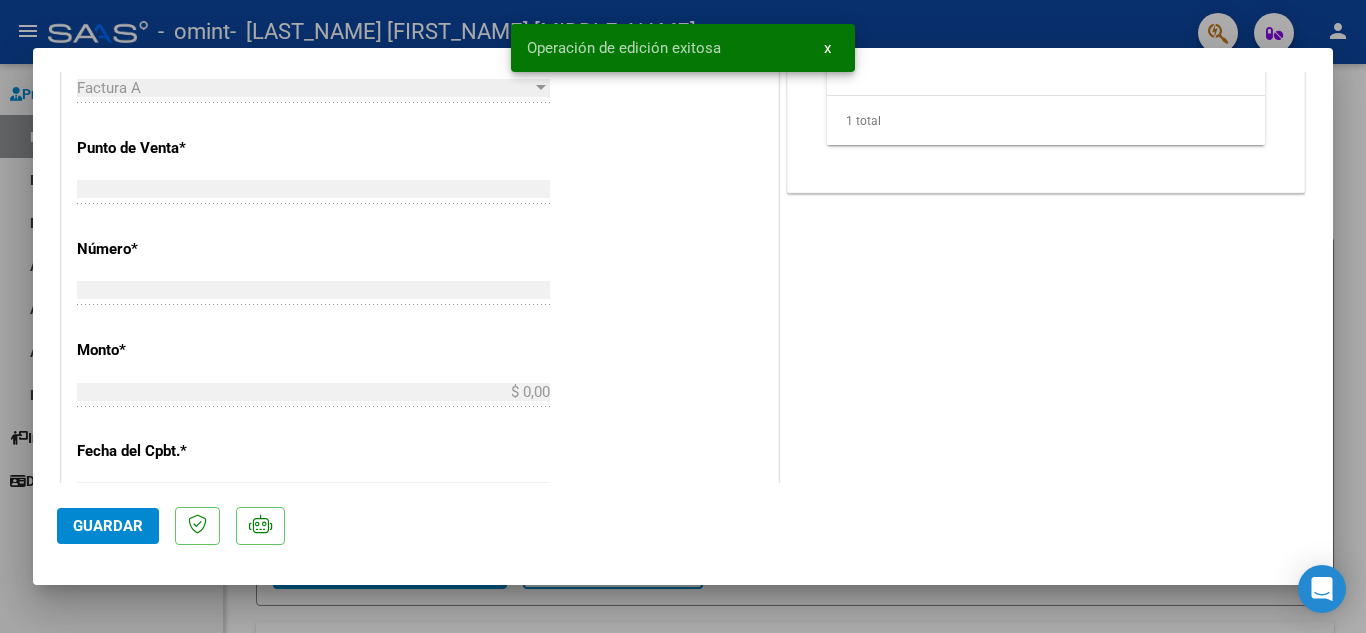 scroll, scrollTop: 0, scrollLeft: 0, axis: both 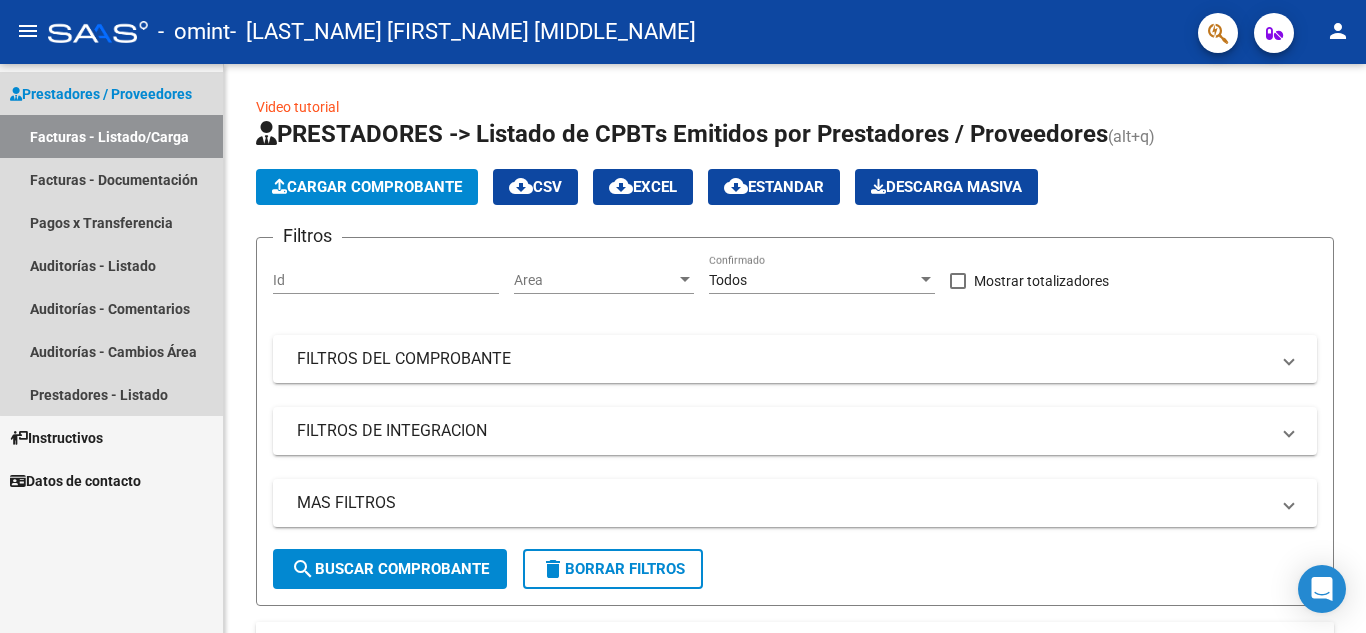 click on "Facturas - Listado/Carga" at bounding box center (111, 136) 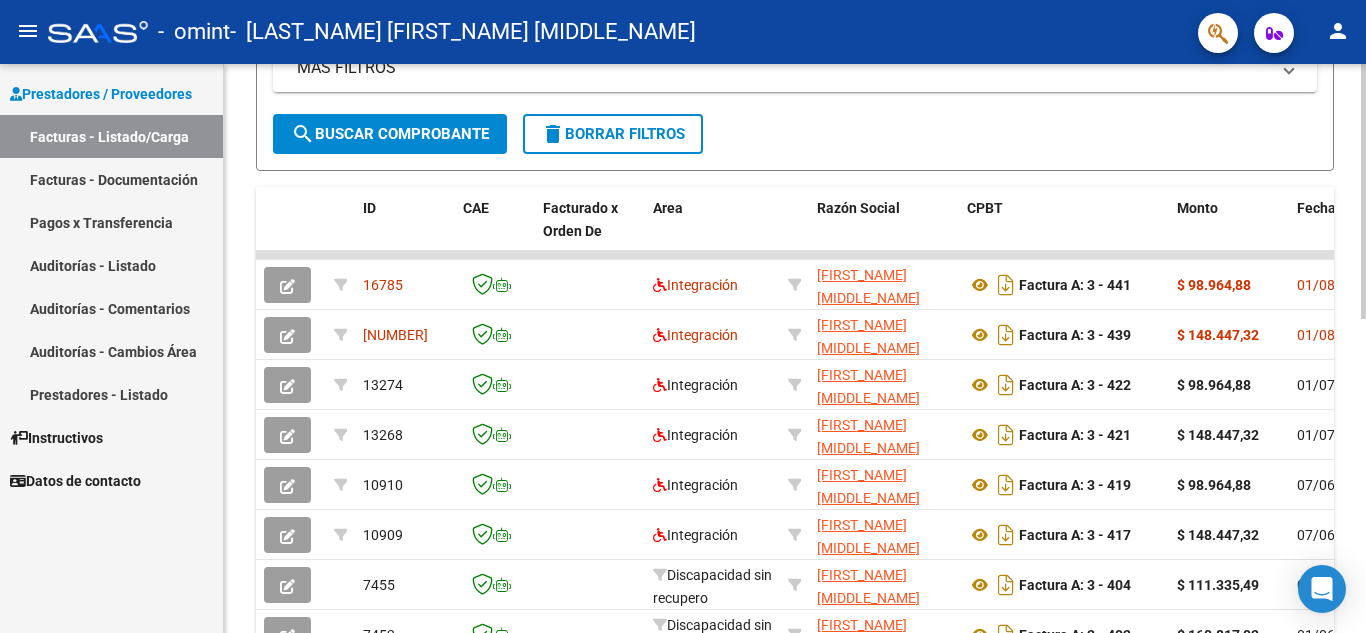 scroll, scrollTop: 443, scrollLeft: 0, axis: vertical 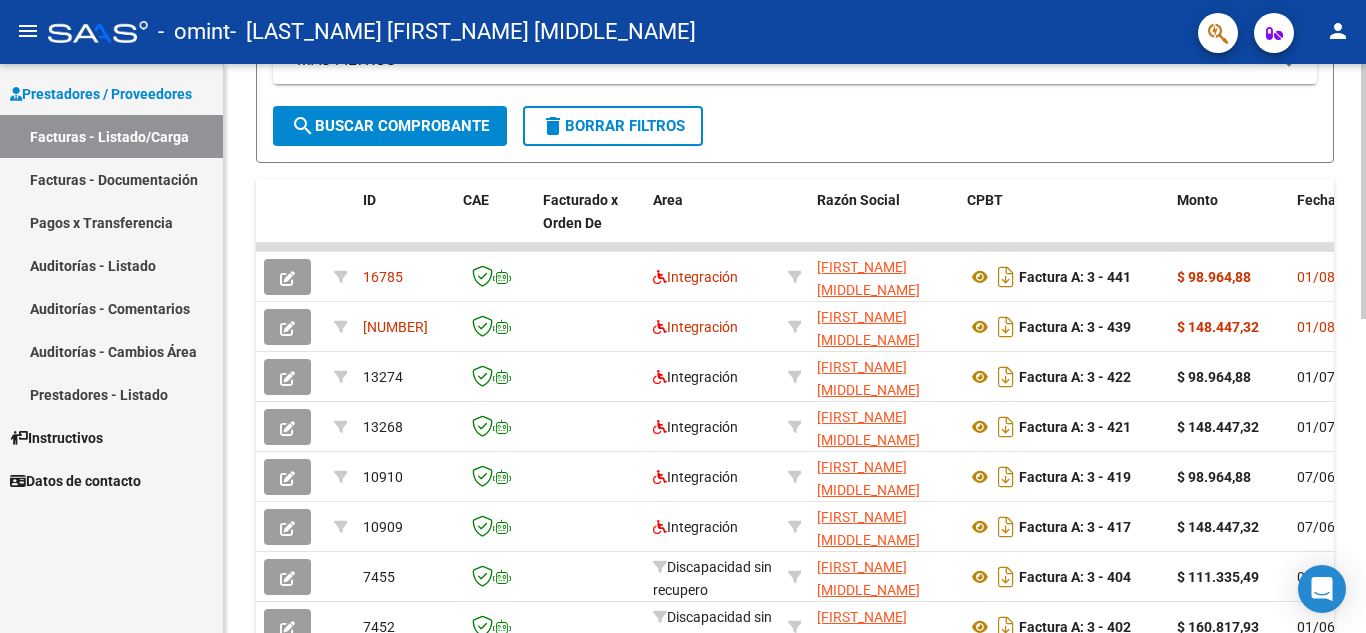 click on "Video tutorial   PRESTADORES -> Listado de CPBTs Emitidos por Prestadores / Proveedores (alt+q)   Cargar Comprobante
cloud_download  CSV  cloud_download  EXCEL  cloud_download  Estandar   Descarga Masiva
Filtros Id Area Area Todos Confirmado   Mostrar totalizadores   FILTROS DEL COMPROBANTE  Comprobante Tipo Comprobante Tipo Start date – End date Fec. Comprobante Desde / Hasta Días Emisión Desde(cant. días) Días Emisión Hasta(cant. días) CUIT / Razón Social Pto. Venta Nro. Comprobante Código SSS CAE Válido CAE Válido Todos Cargado Módulo Hosp. Todos Tiene facturacion Apócrifa Hospital Refes  FILTROS DE INTEGRACION  Período De Prestación Campos del Archivo de Rendición Devuelto x SSS (dr_envio) Todos Rendido x SSS (dr_envio) Tipo de Registro Tipo de Registro Período Presentación Período Presentación Campos del Legajo Asociado (preaprobación) Afiliado Legajo (cuil/nombre) Todos Solo facturas preaprobadas  MAS FILTROS  Todos Con Doc. Respaldatoria Todos Con Trazabilidad Todos – – 5" 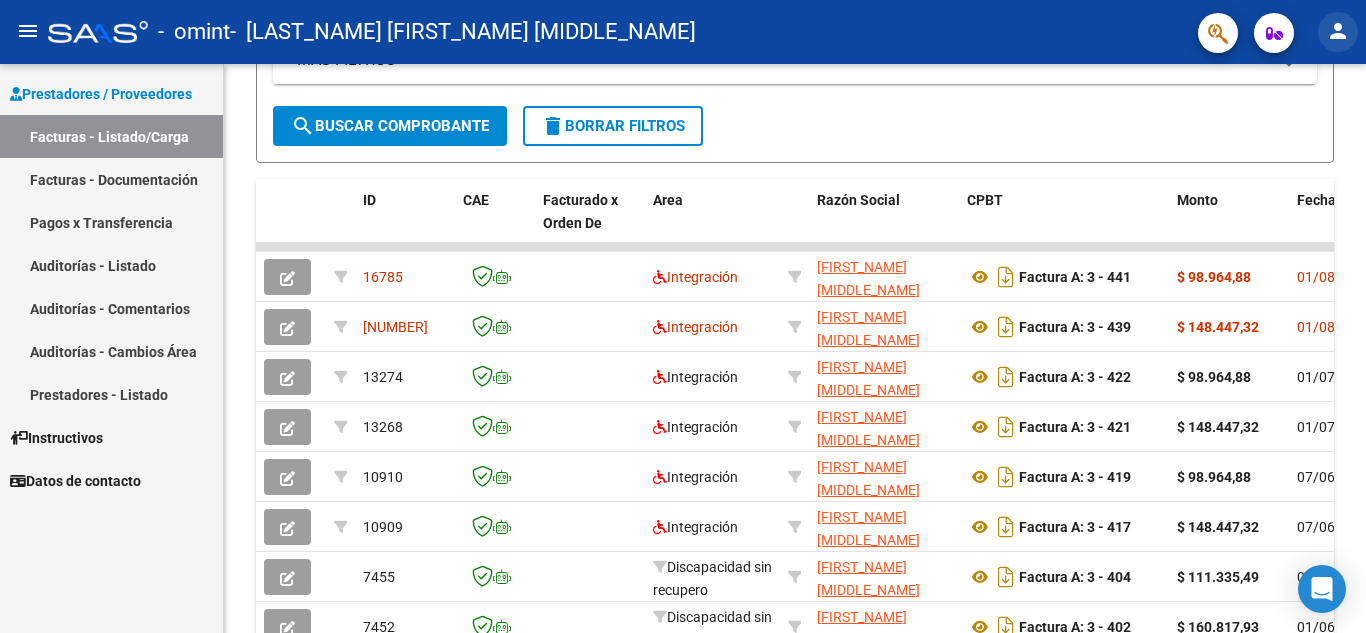 click on "person" 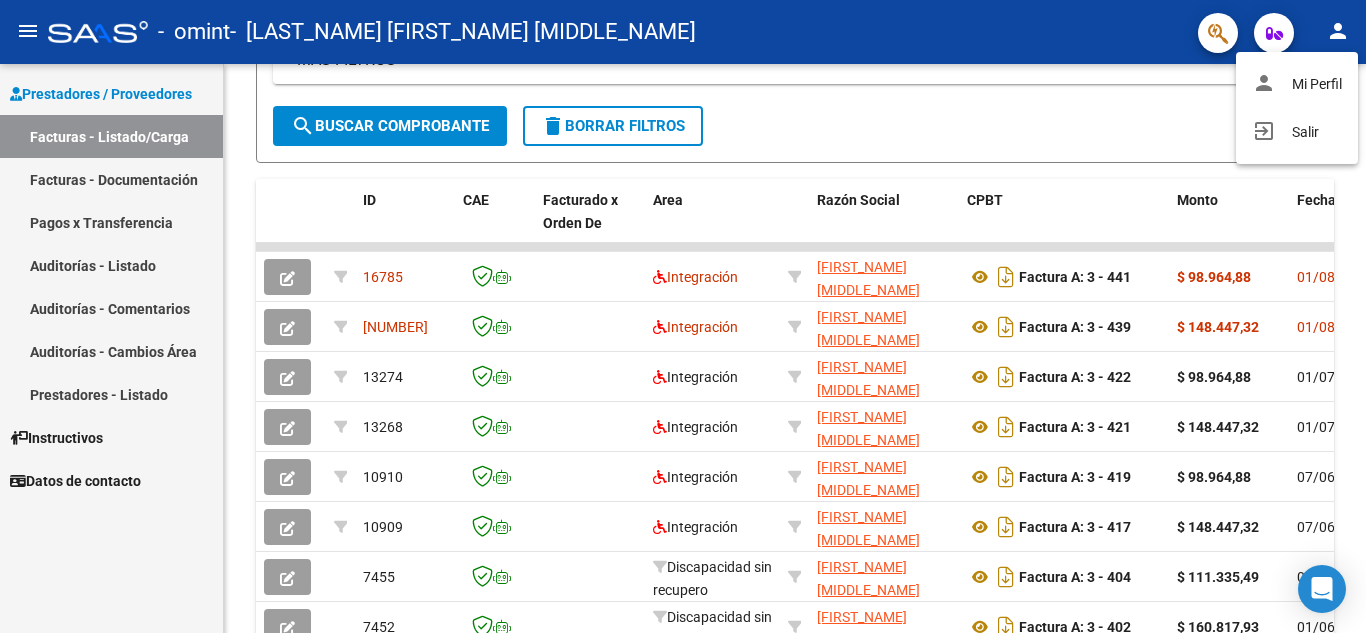 click at bounding box center (683, 316) 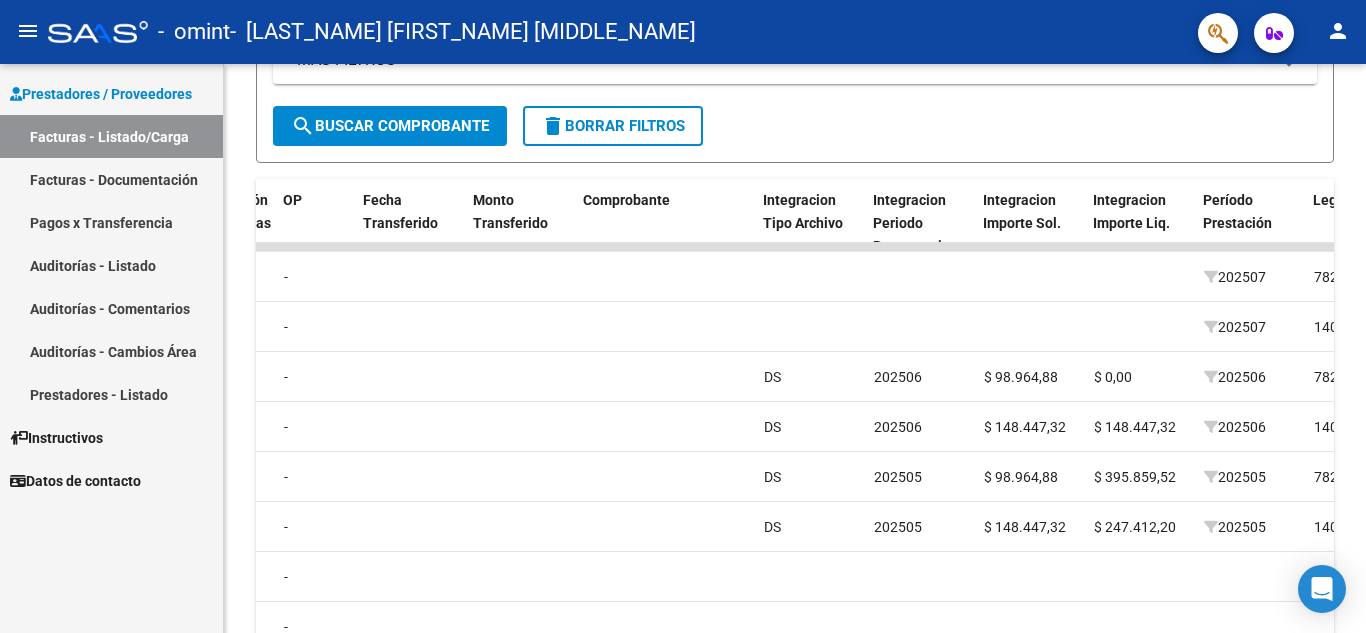 scroll, scrollTop: 0, scrollLeft: 1659, axis: horizontal 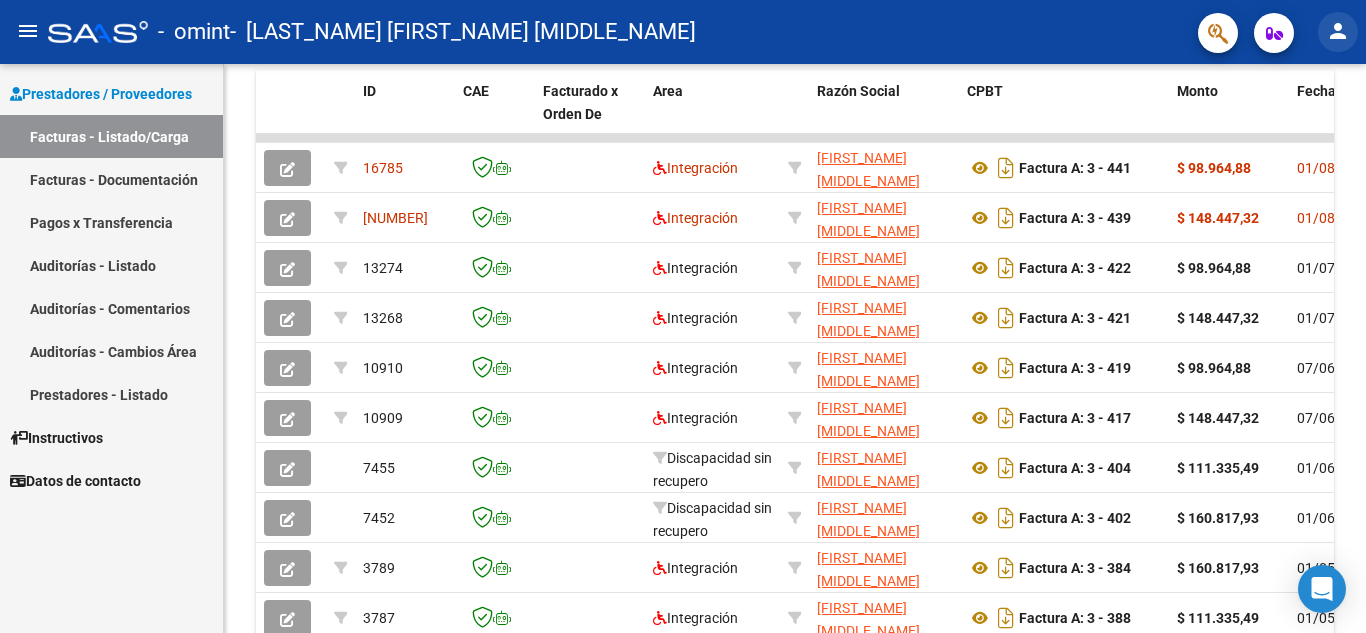 click on "person" 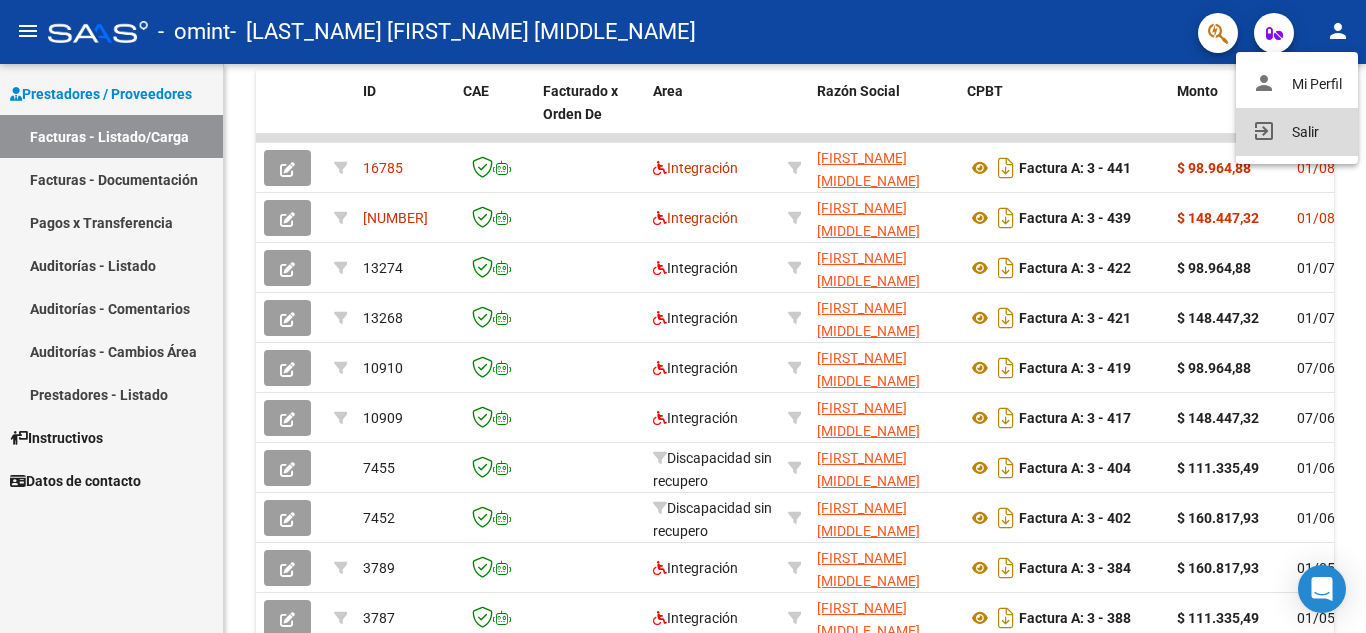 click on "exit_to_app  Salir" at bounding box center (1297, 132) 